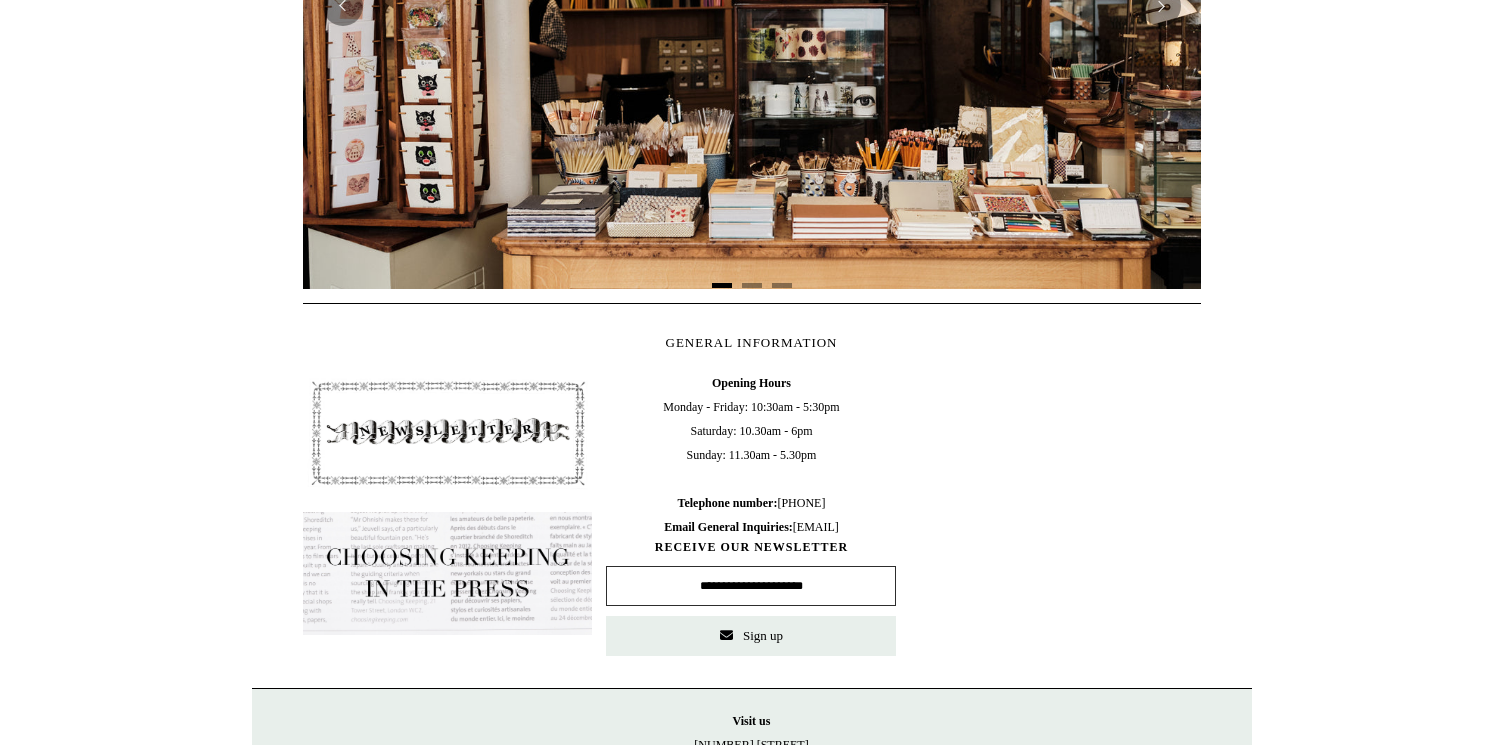 scroll, scrollTop: 677, scrollLeft: 0, axis: vertical 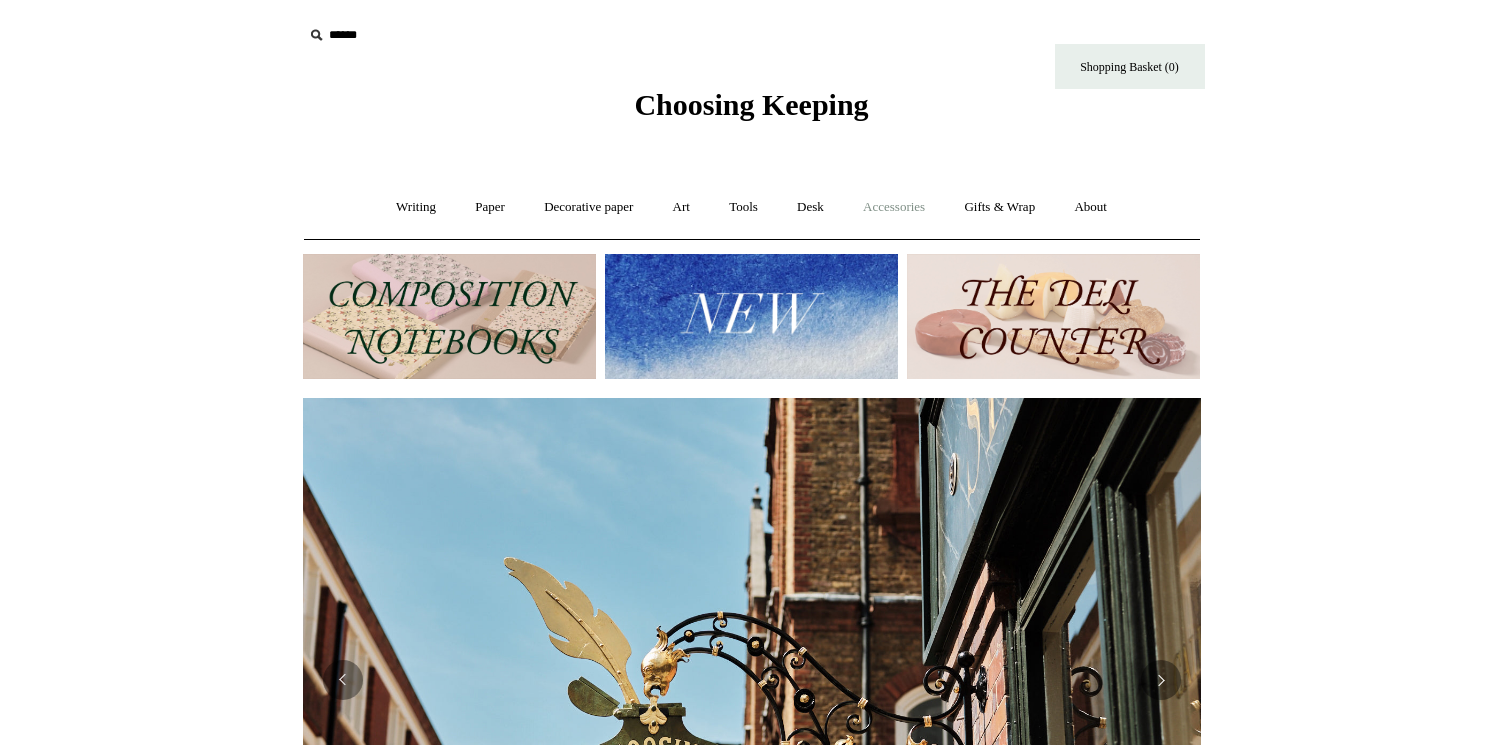 click on "Accessories +" at bounding box center [894, 207] 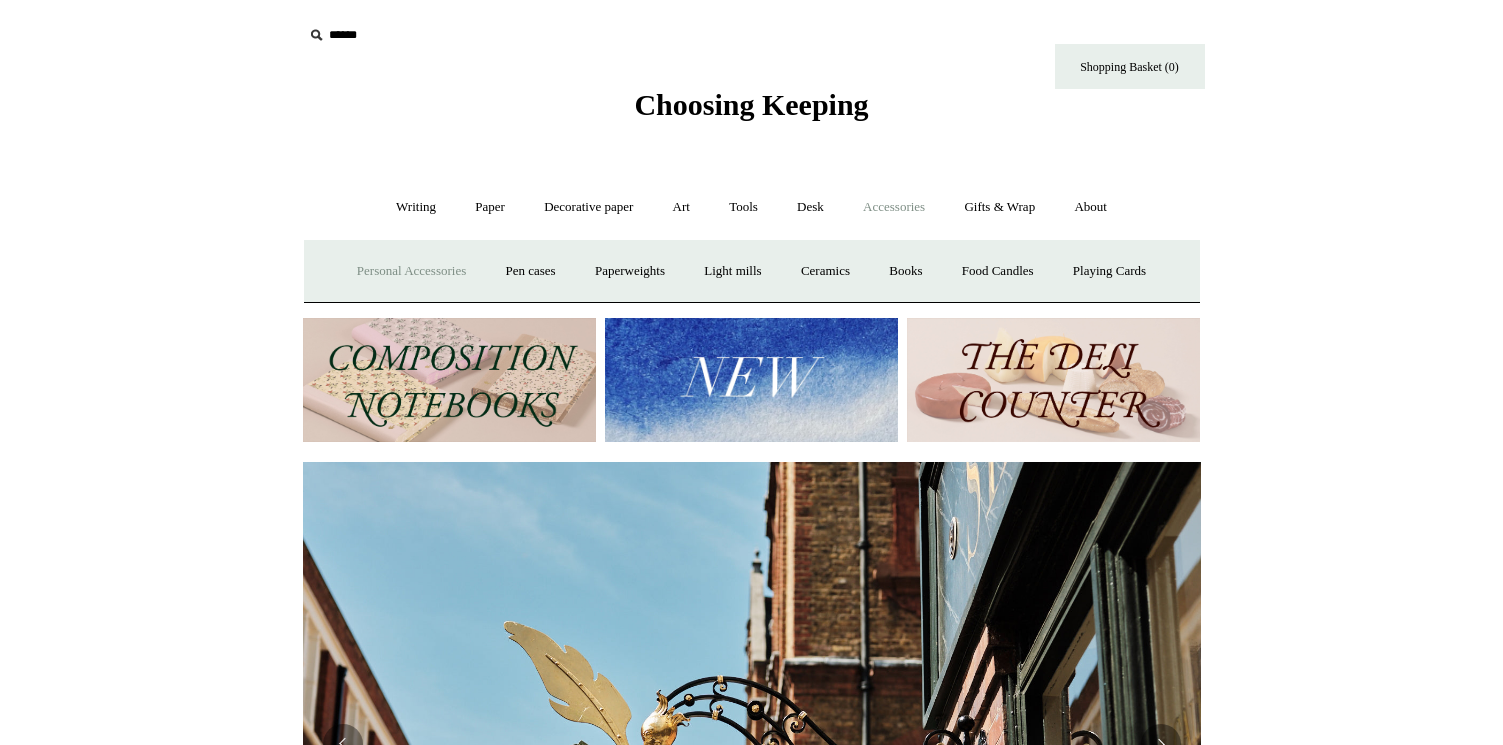 click on "Personal Accessories +" at bounding box center [411, 271] 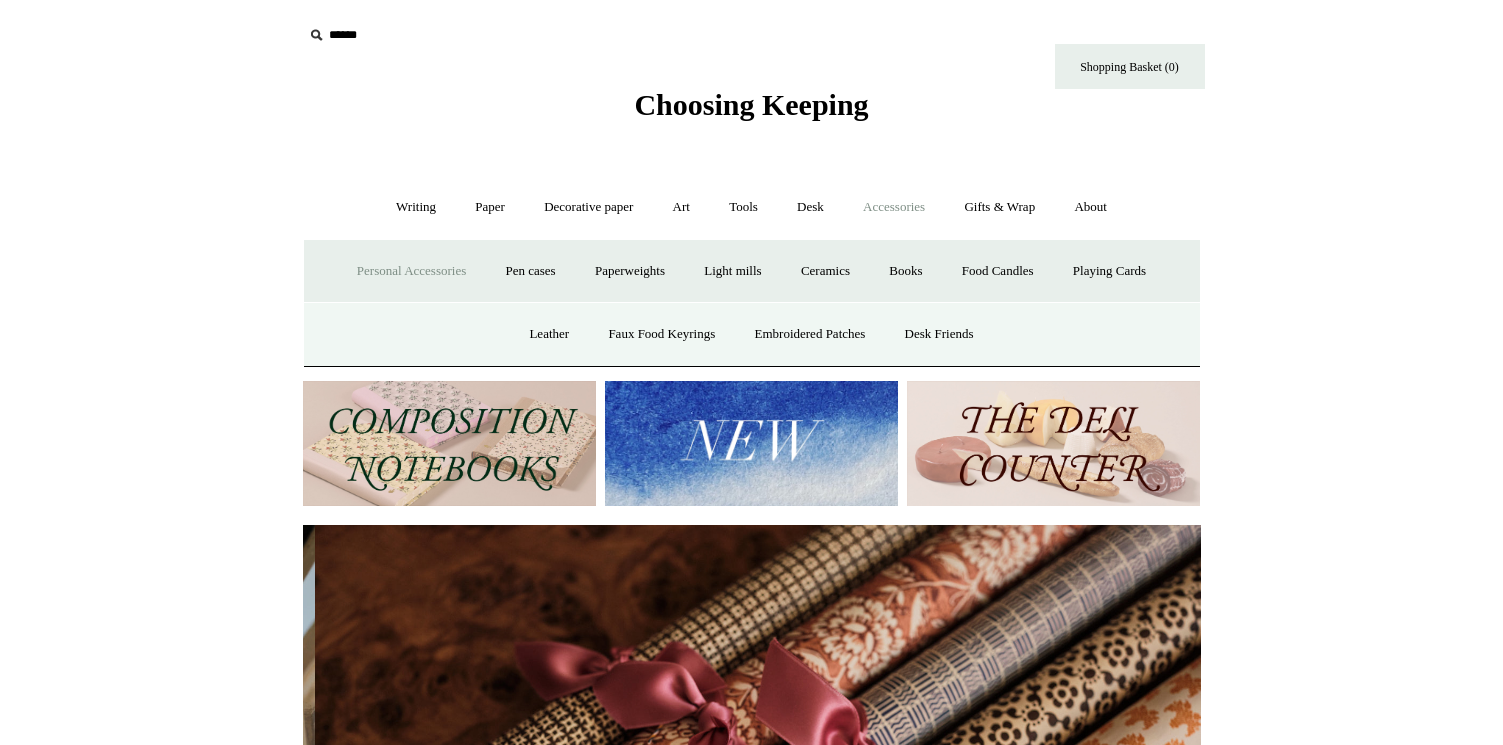 scroll, scrollTop: 0, scrollLeft: 1796, axis: horizontal 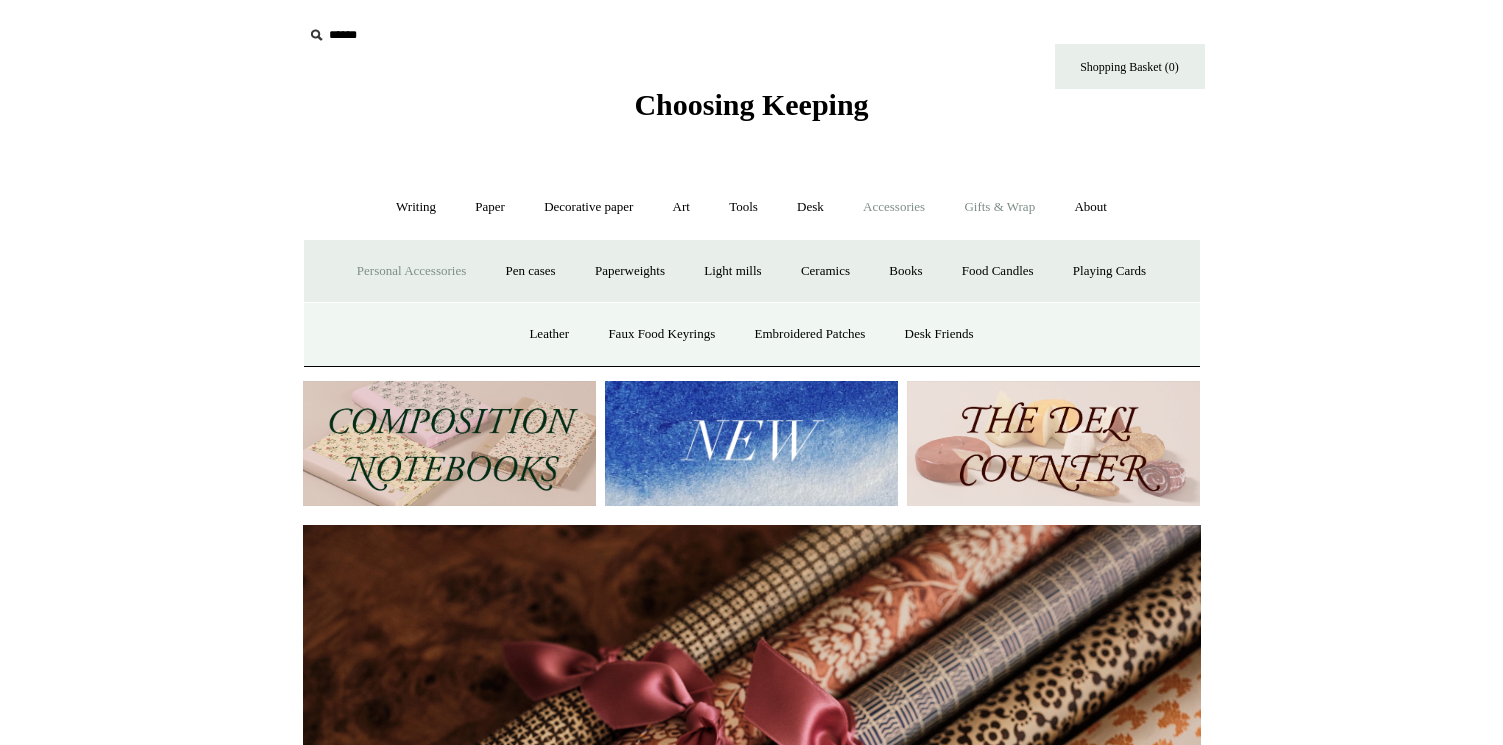 click on "Gifts & Wrap +" at bounding box center [999, 207] 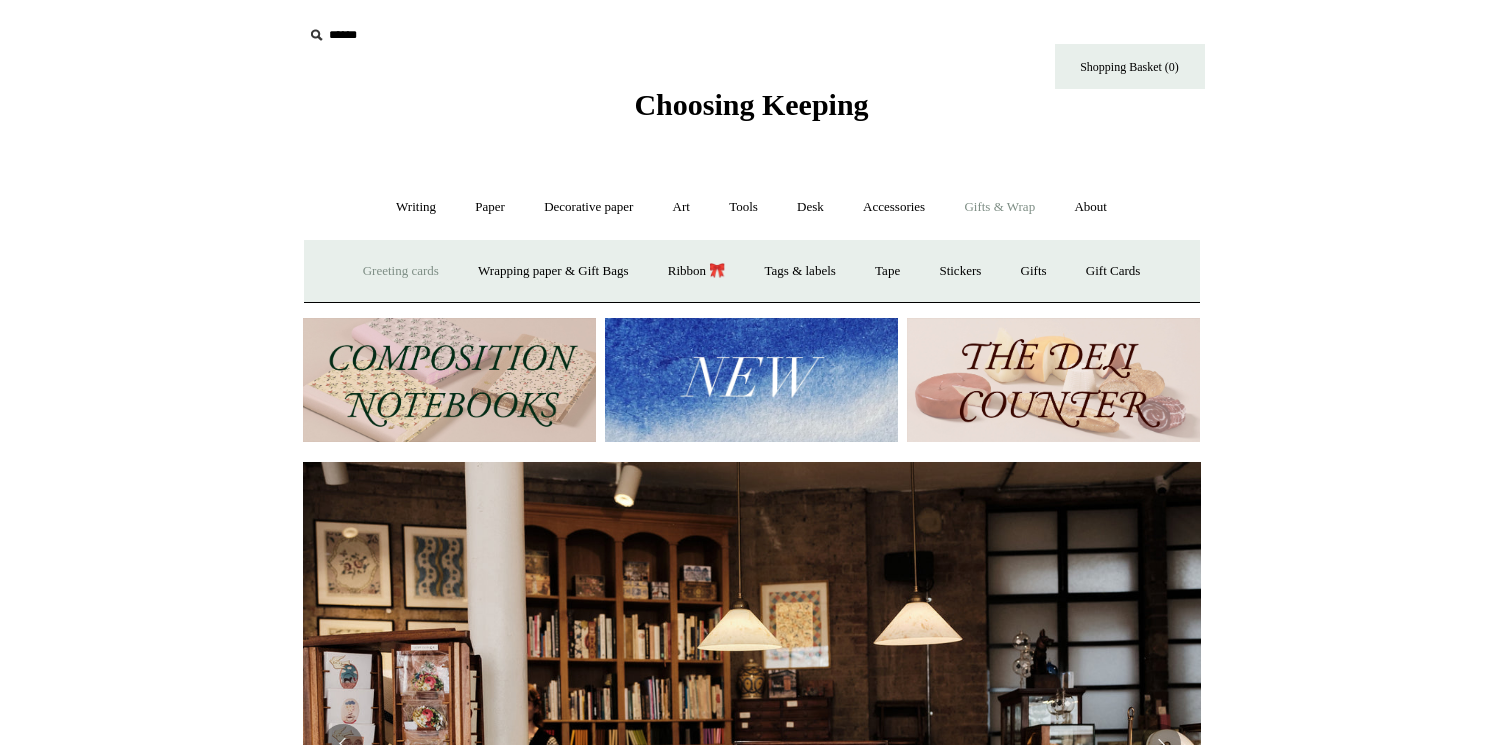scroll, scrollTop: 0, scrollLeft: 0, axis: both 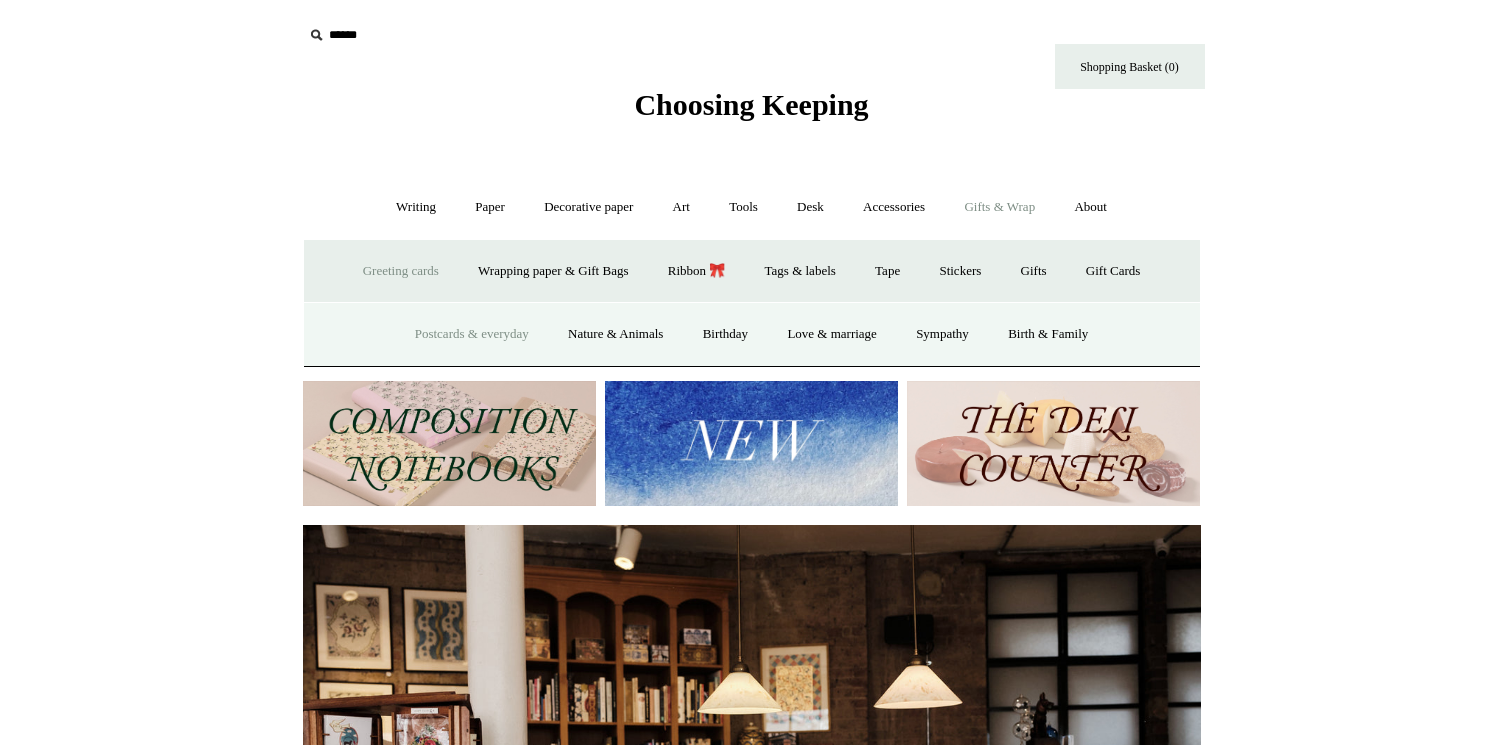 click on "Postcards & everyday" at bounding box center (472, 334) 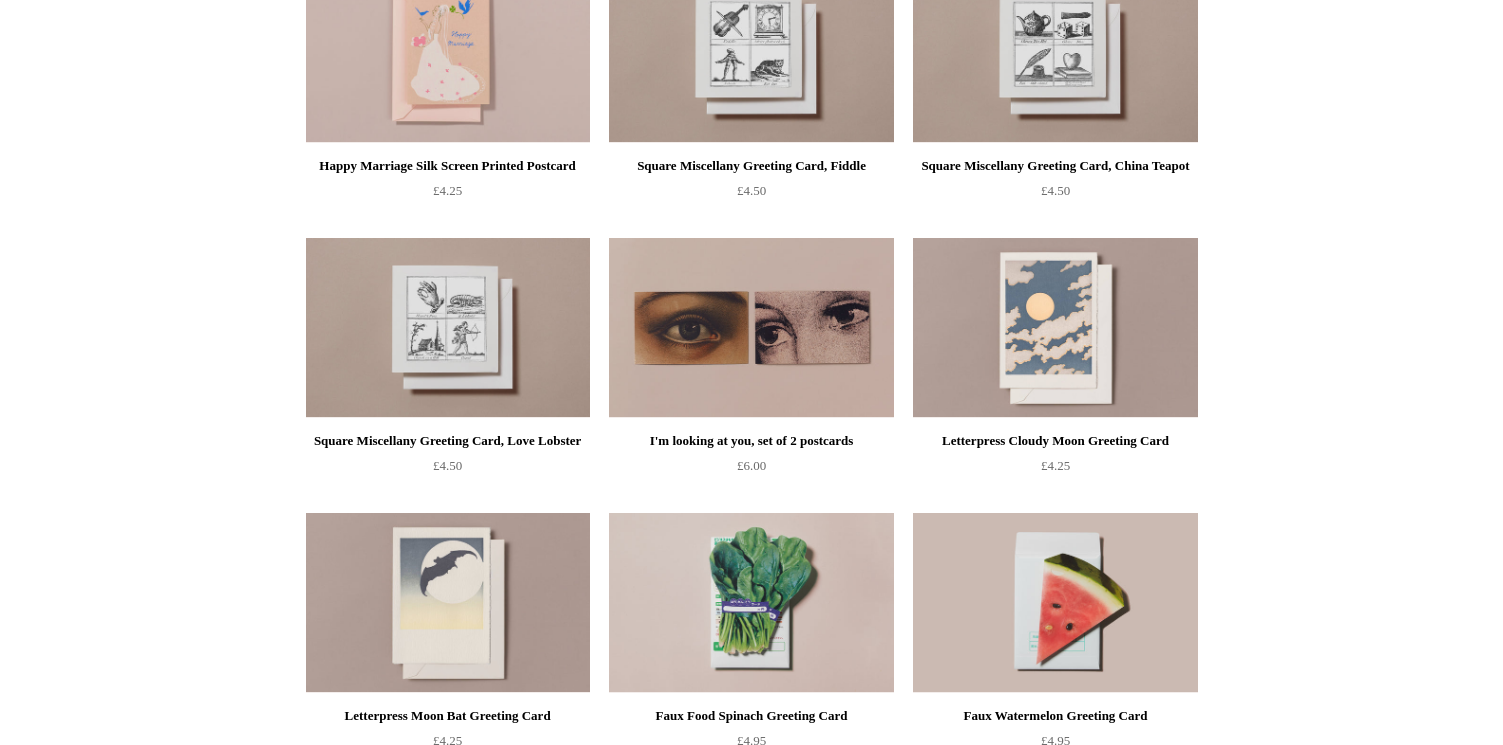 scroll, scrollTop: 1261, scrollLeft: 0, axis: vertical 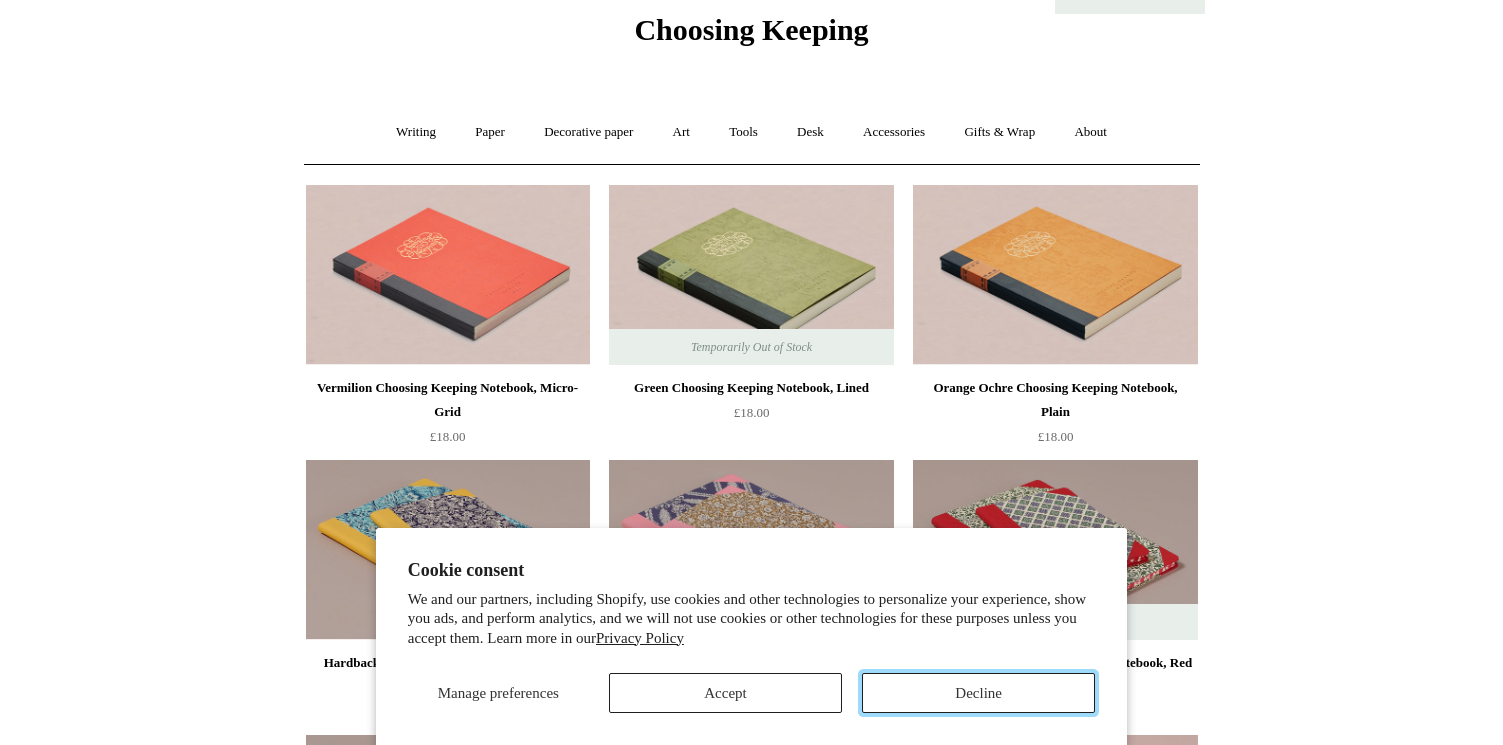 click on "Decline" at bounding box center (978, 693) 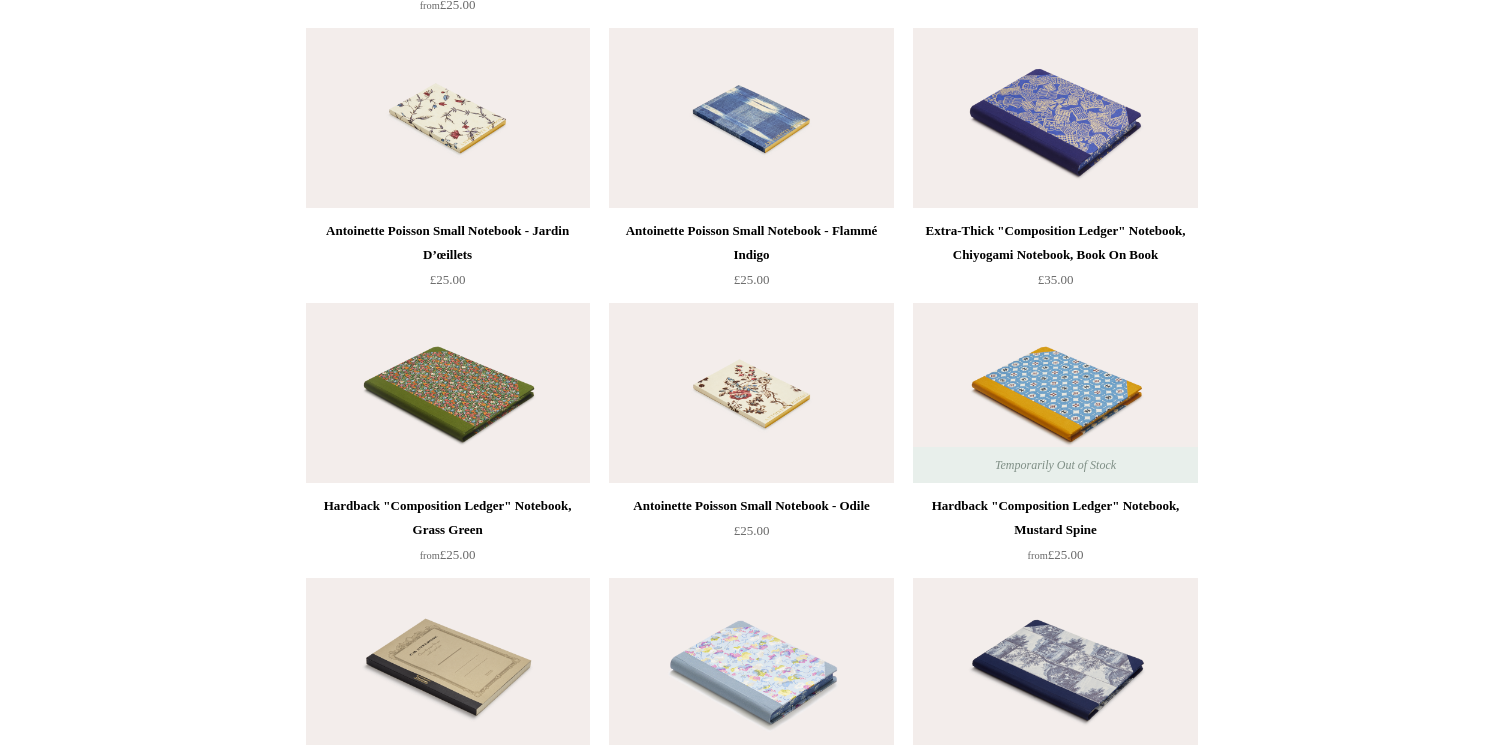 scroll, scrollTop: 8791, scrollLeft: 0, axis: vertical 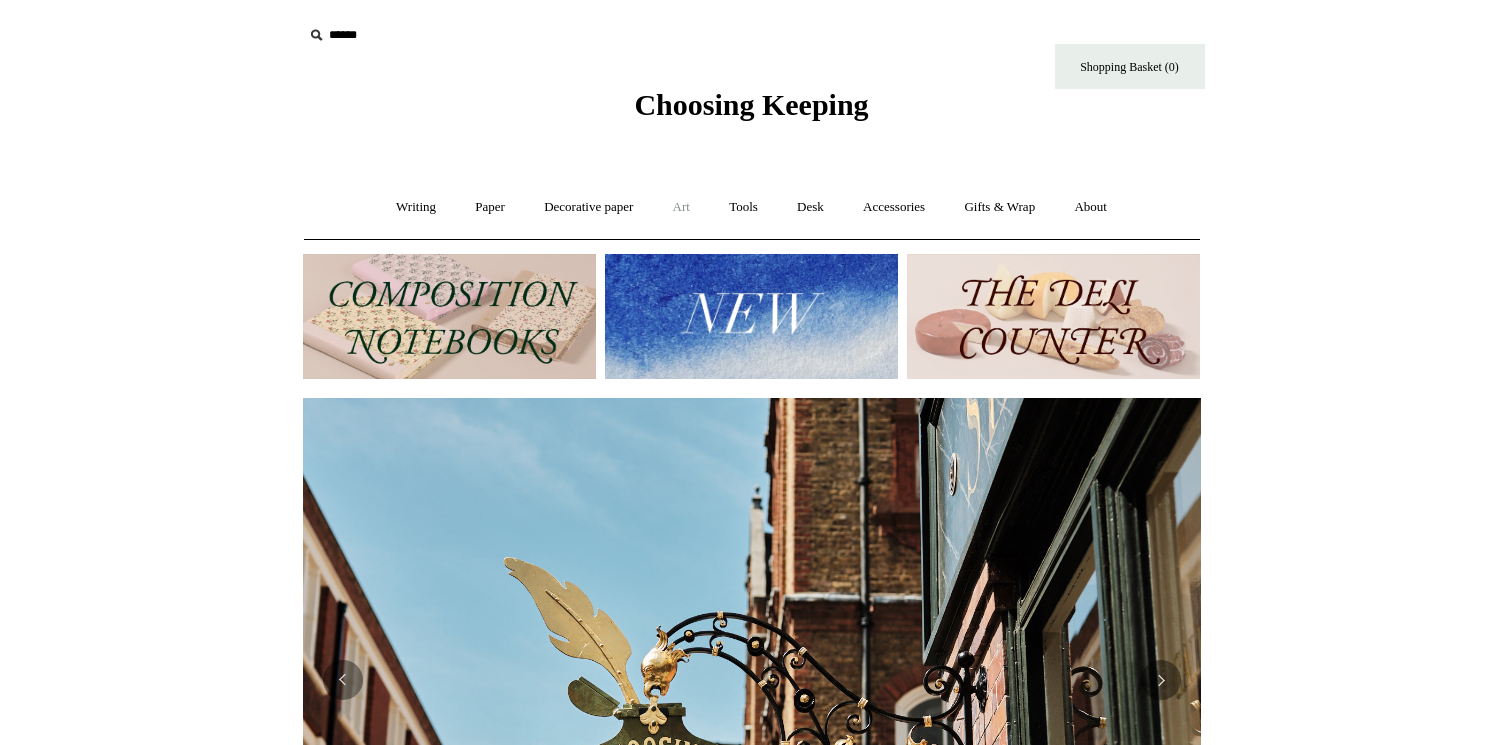 click on "Art +" at bounding box center (681, 207) 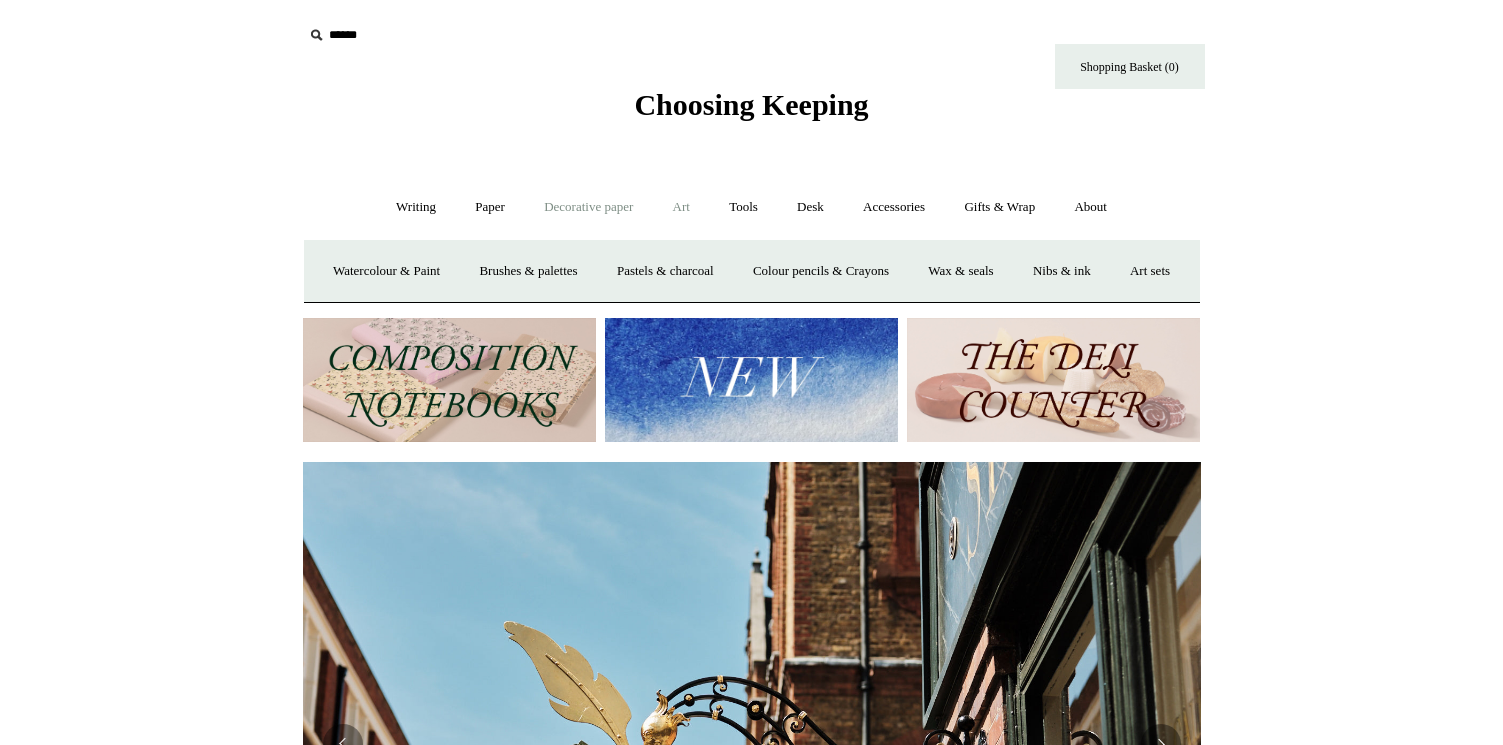 click on "Decorative paper +" at bounding box center (588, 207) 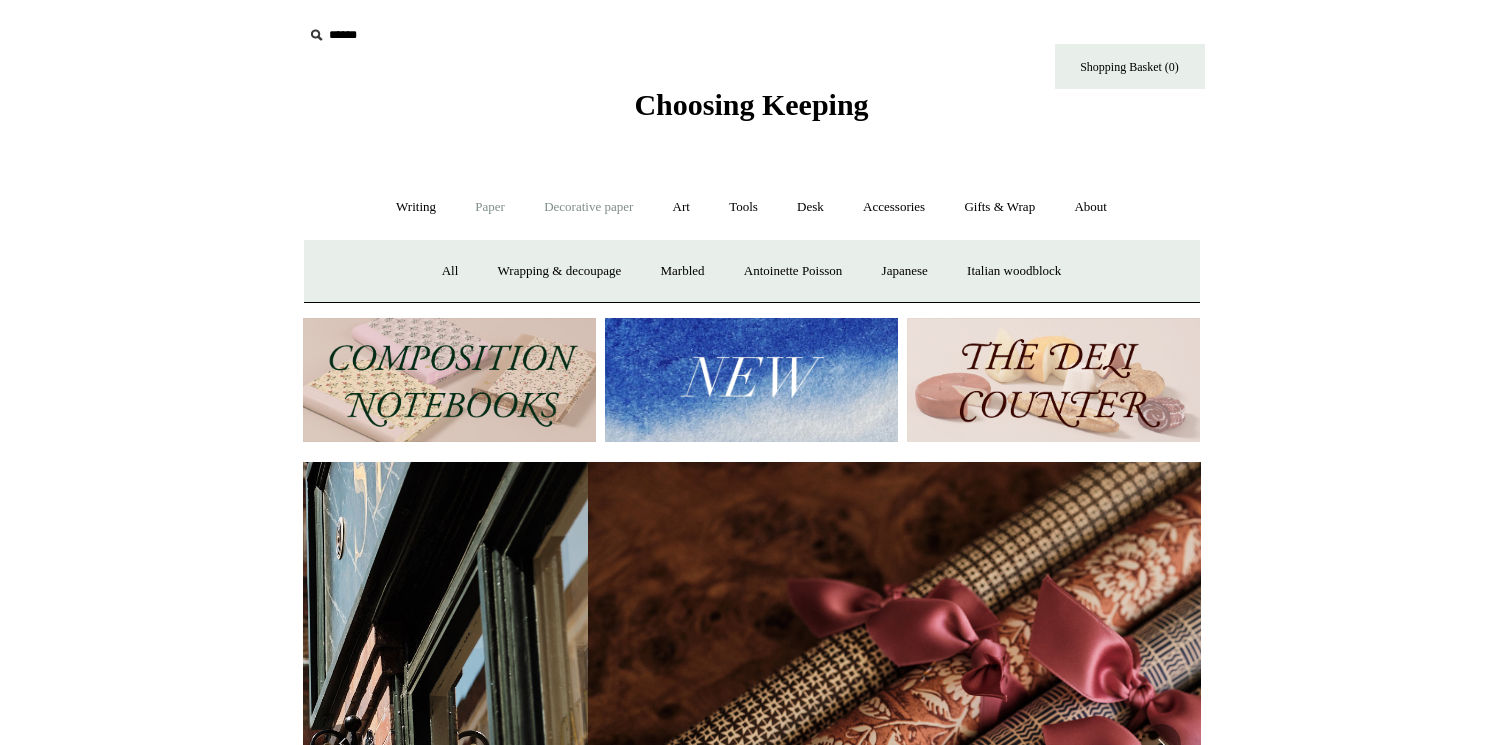 scroll, scrollTop: 0, scrollLeft: 1796, axis: horizontal 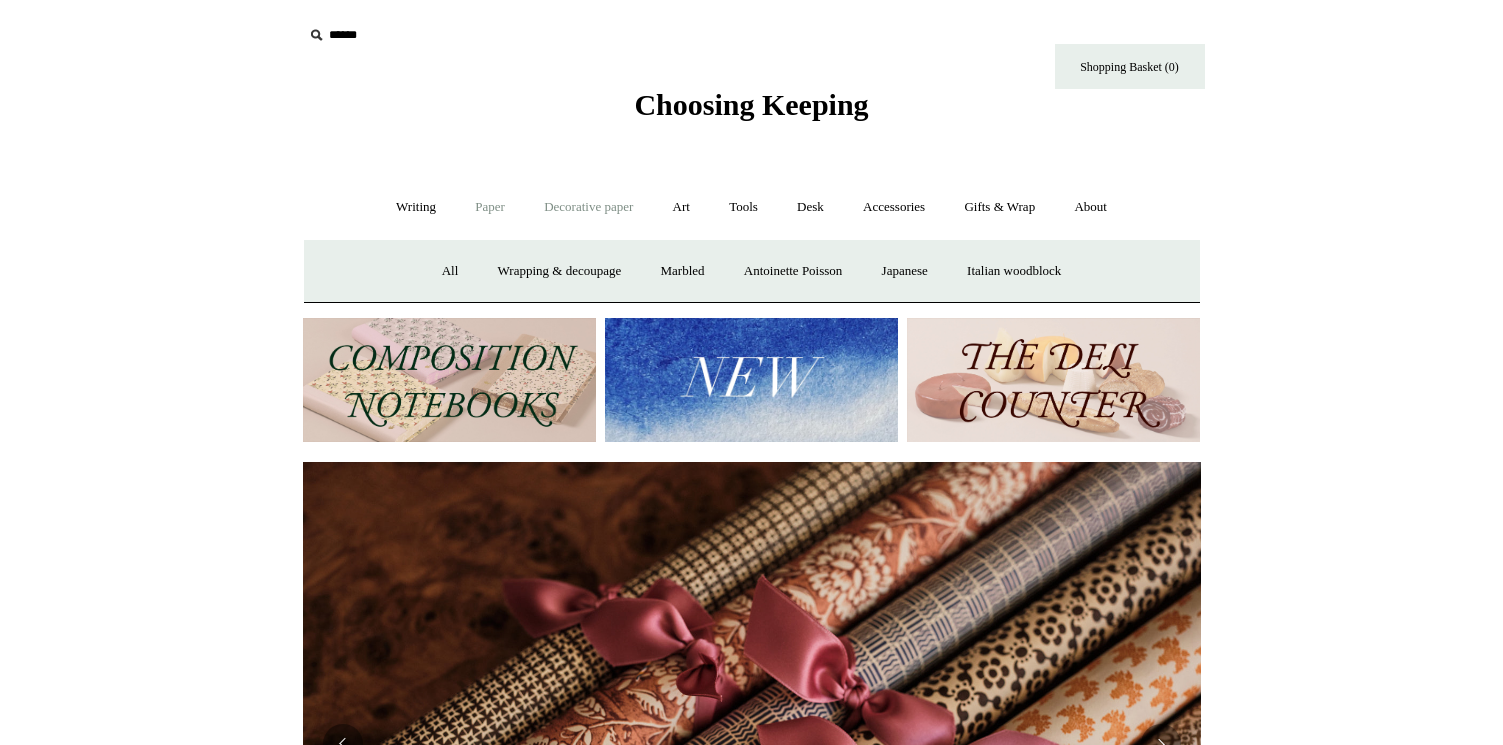 click on "Paper +" at bounding box center (490, 207) 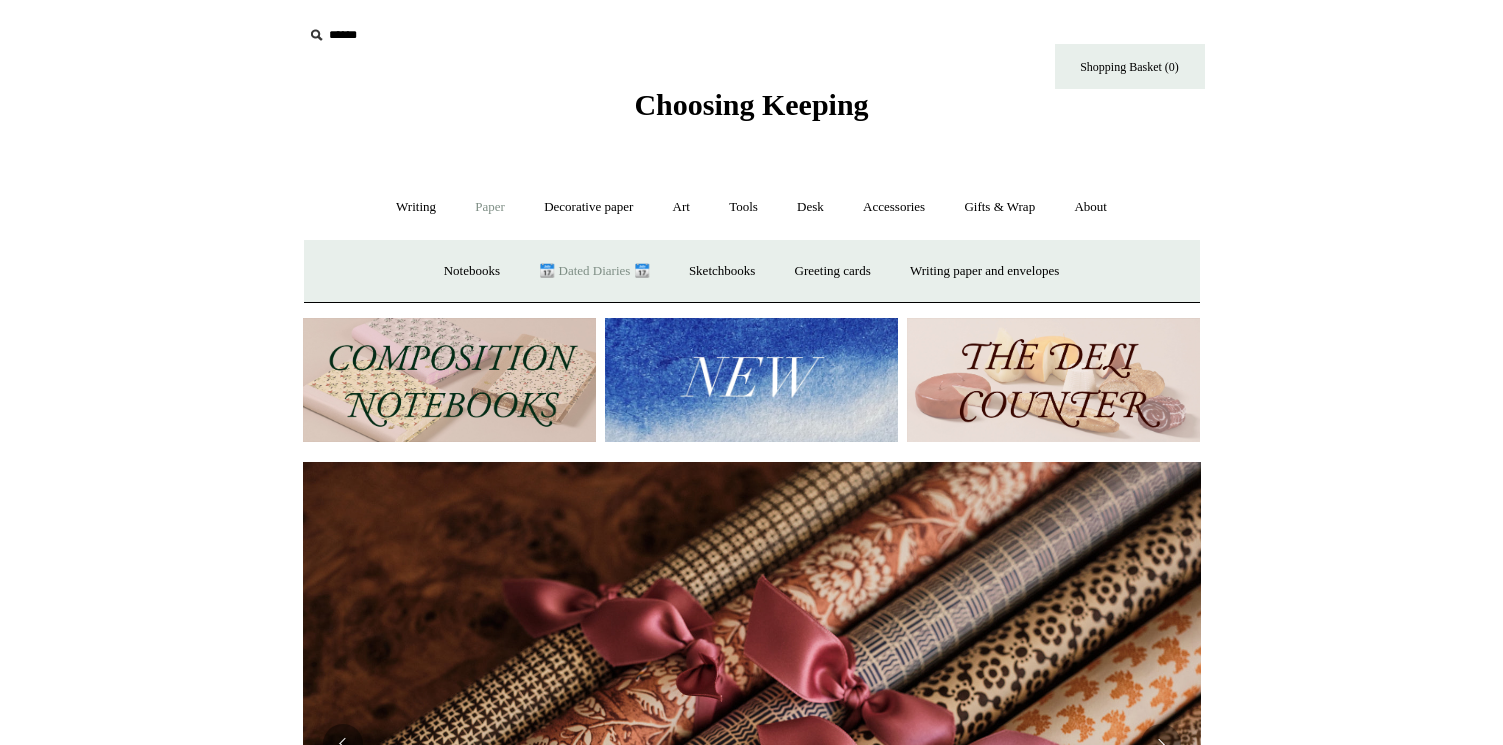 click on "📆 Dated Diaries 📆" at bounding box center [594, 271] 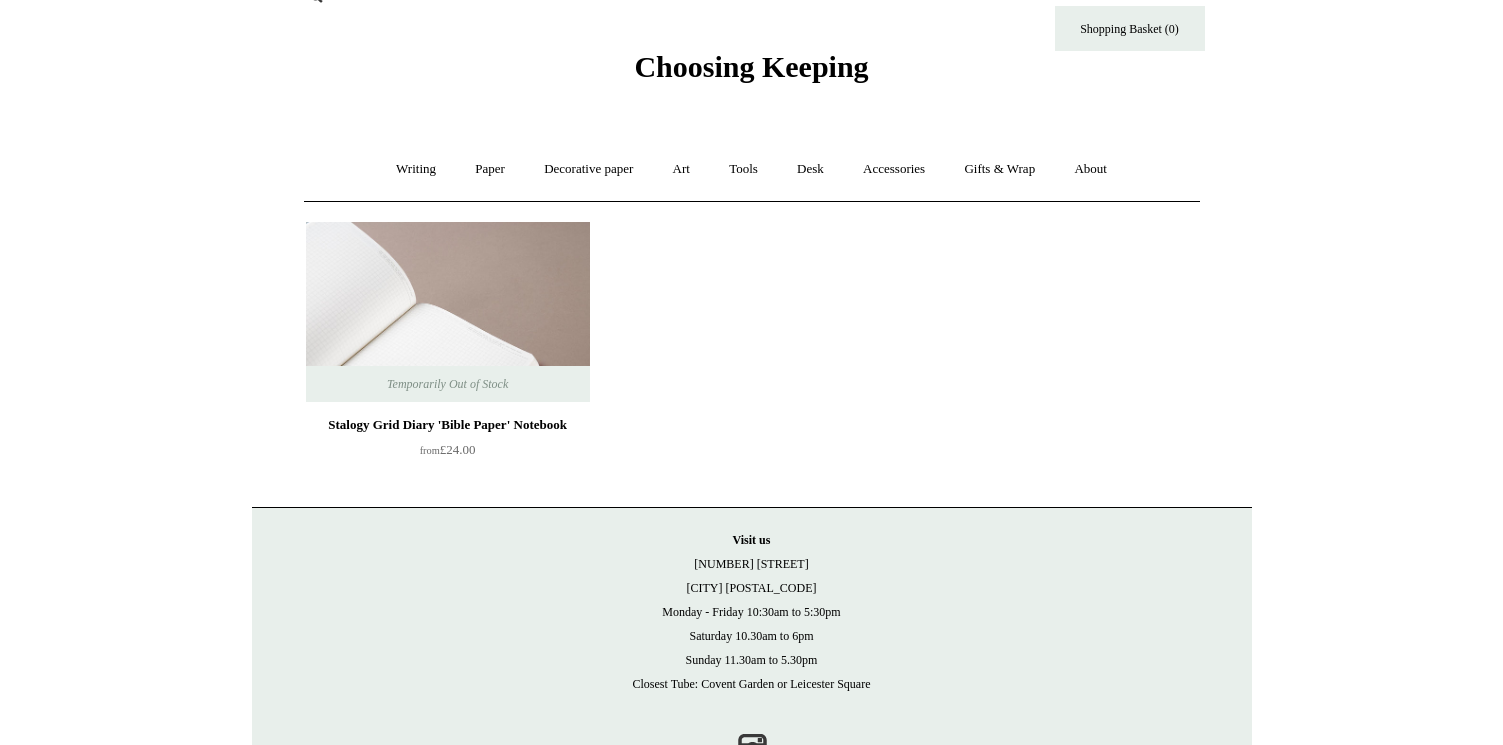 scroll, scrollTop: 40, scrollLeft: 0, axis: vertical 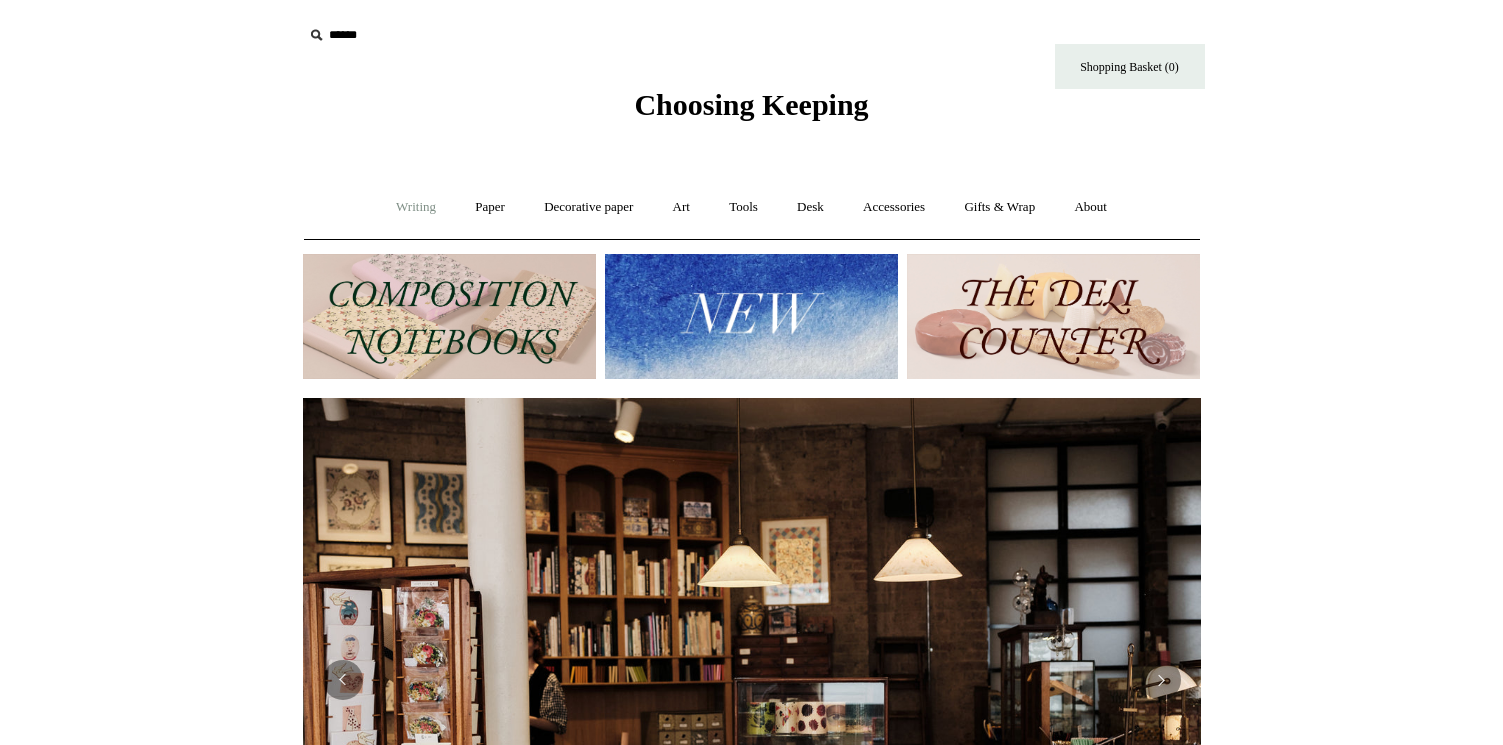 click on "Writing +" at bounding box center (416, 207) 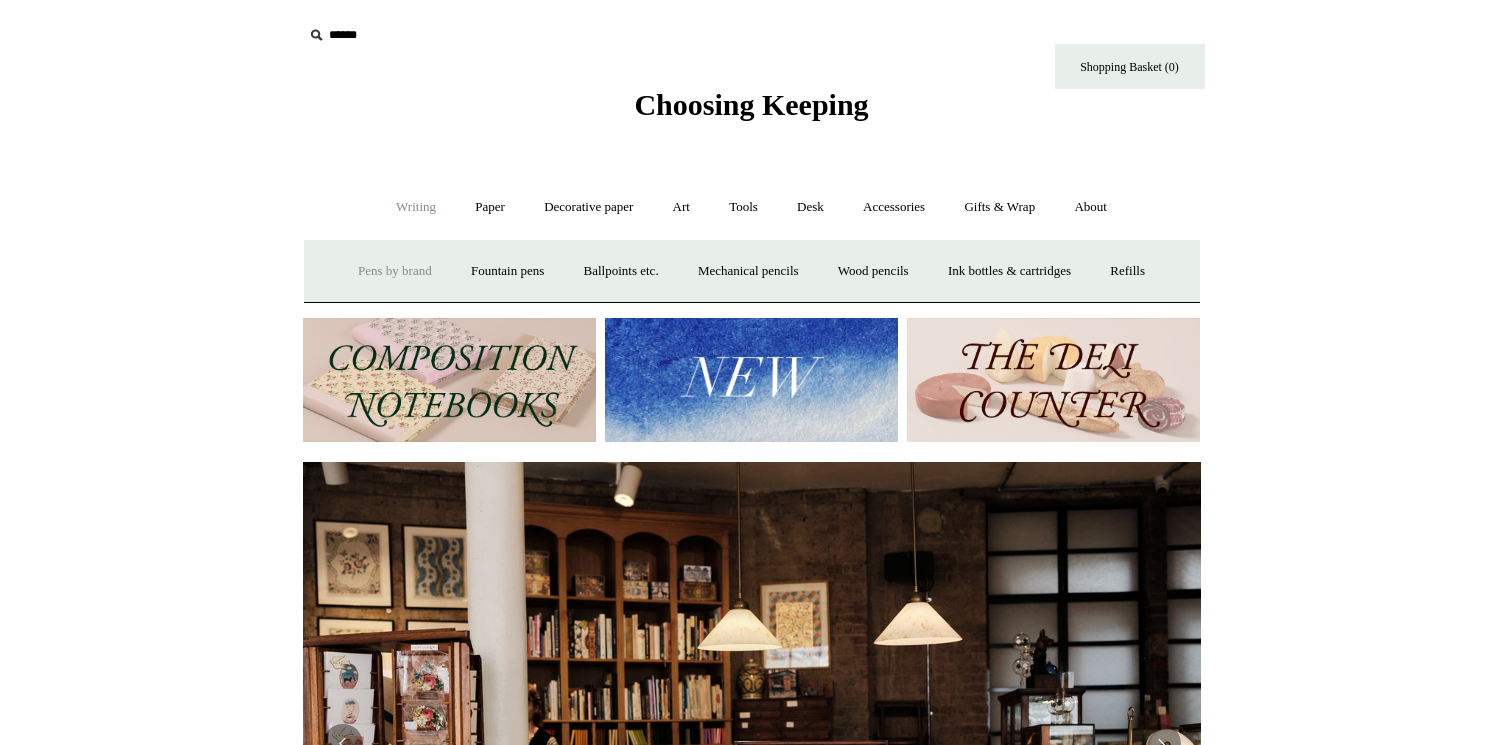 click on "Pens by brand +" at bounding box center (395, 271) 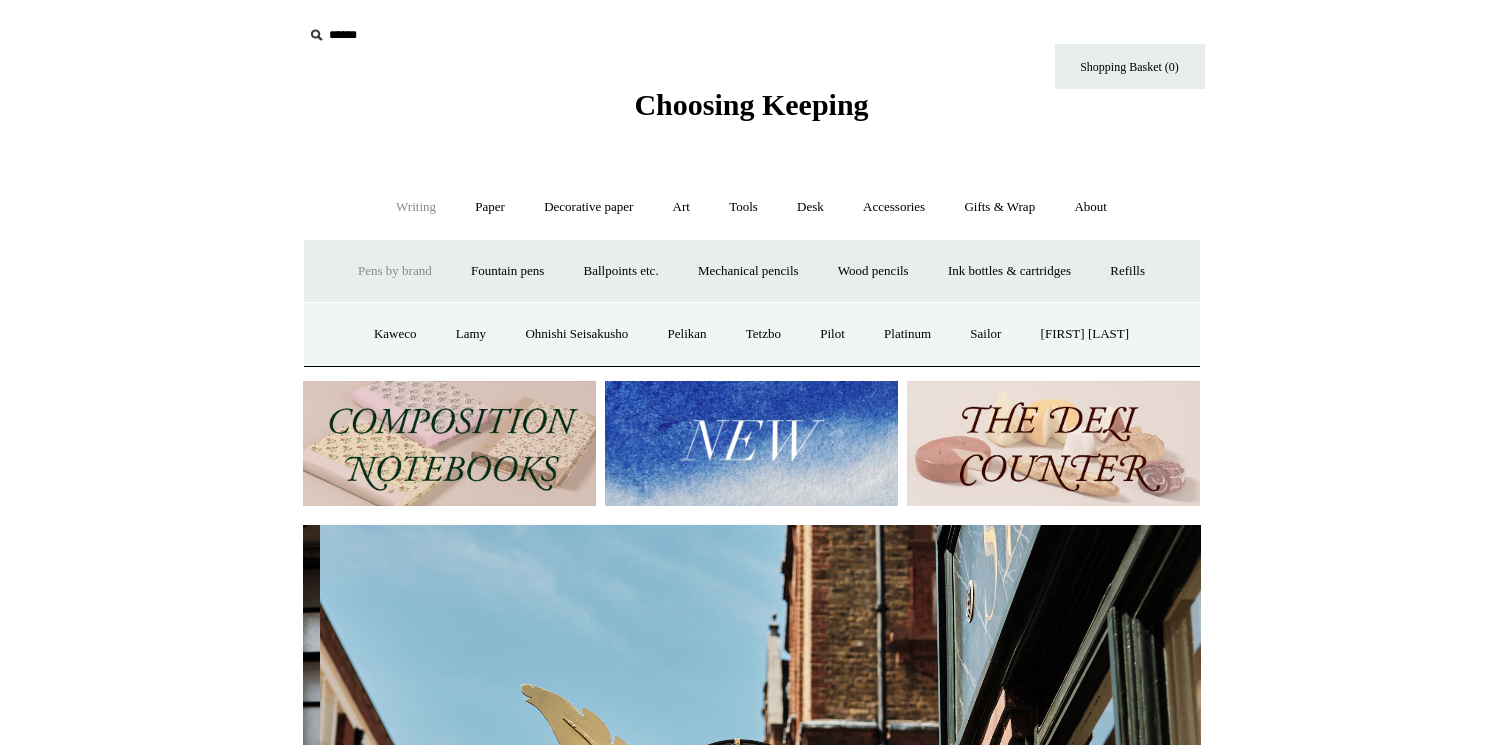 scroll, scrollTop: 0, scrollLeft: 898, axis: horizontal 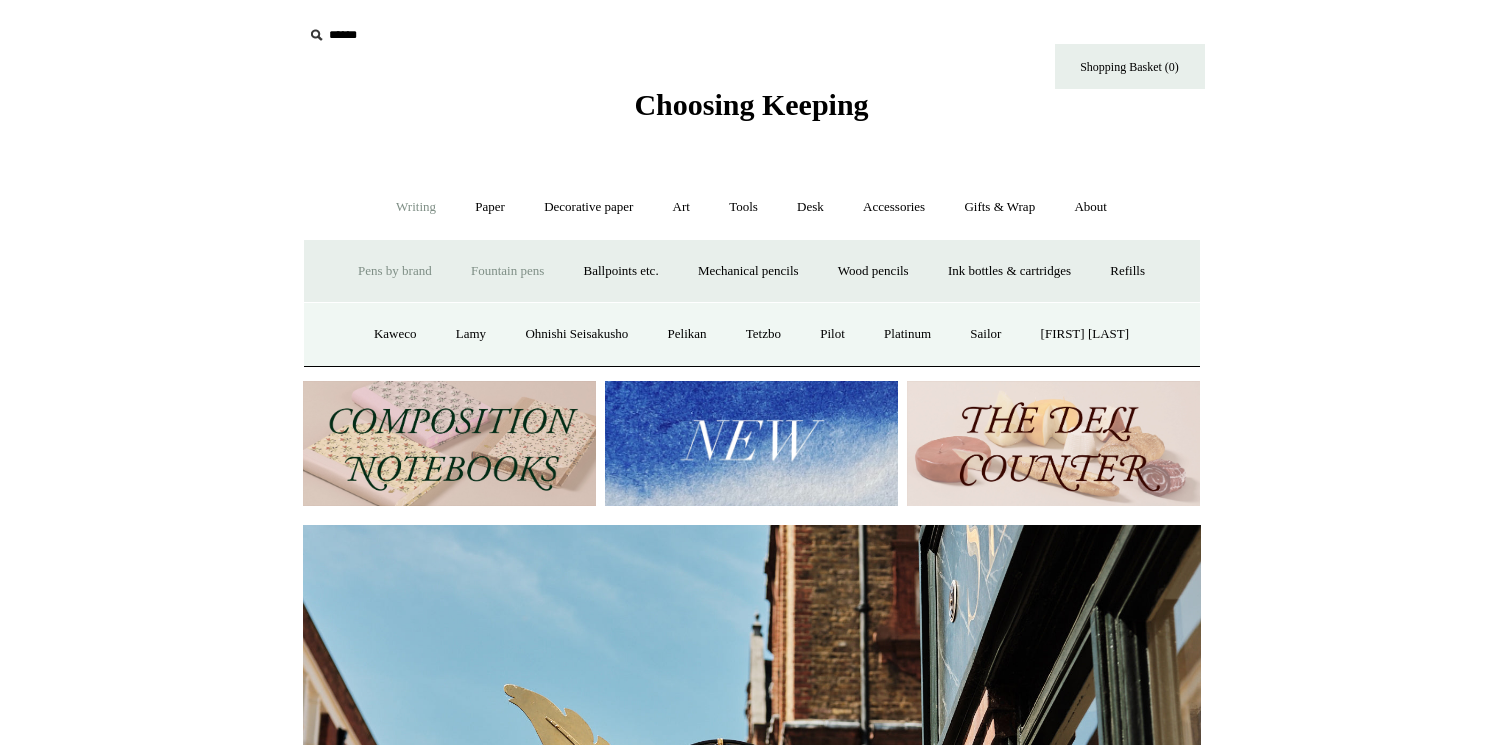 click on "Fountain pens +" at bounding box center (507, 271) 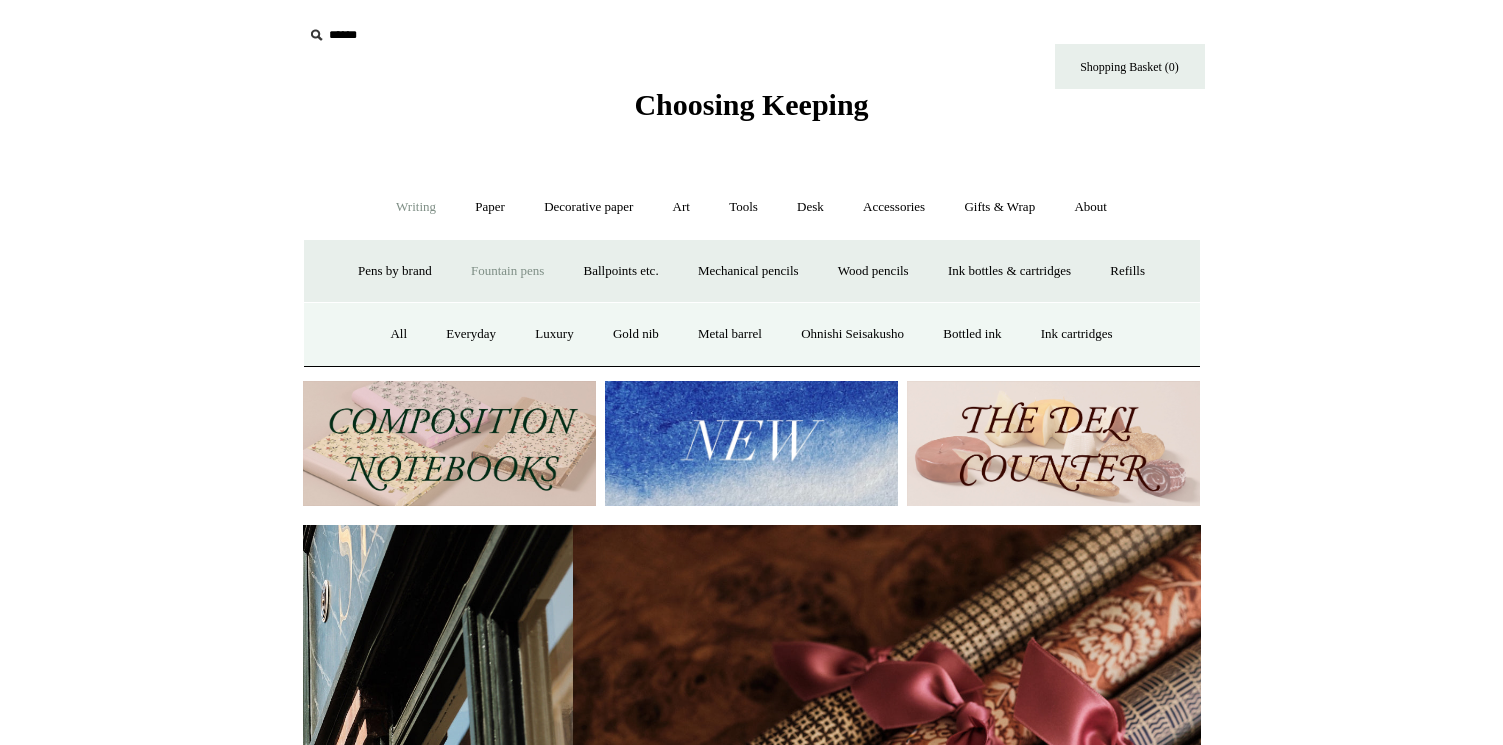 scroll, scrollTop: 0, scrollLeft: 1796, axis: horizontal 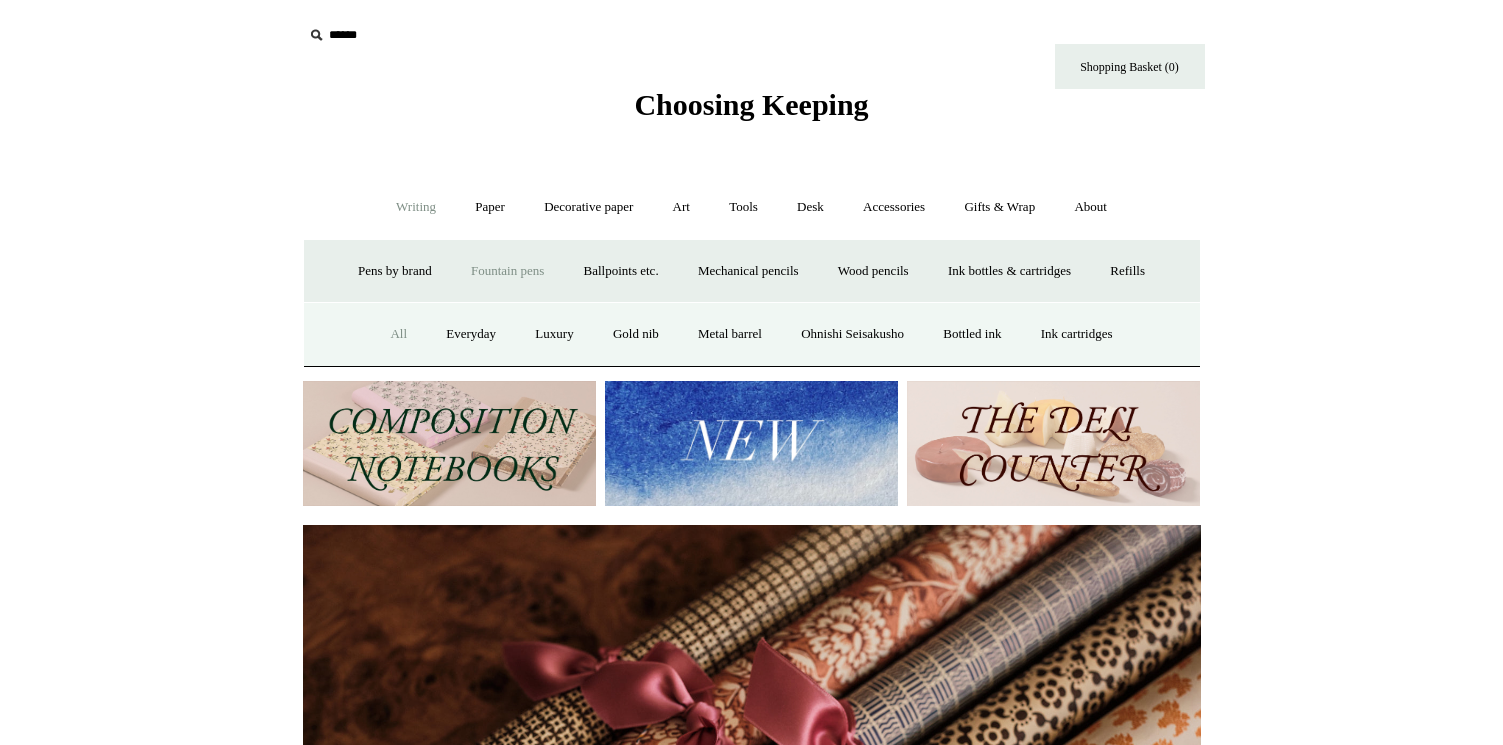 click on "All" at bounding box center (398, 334) 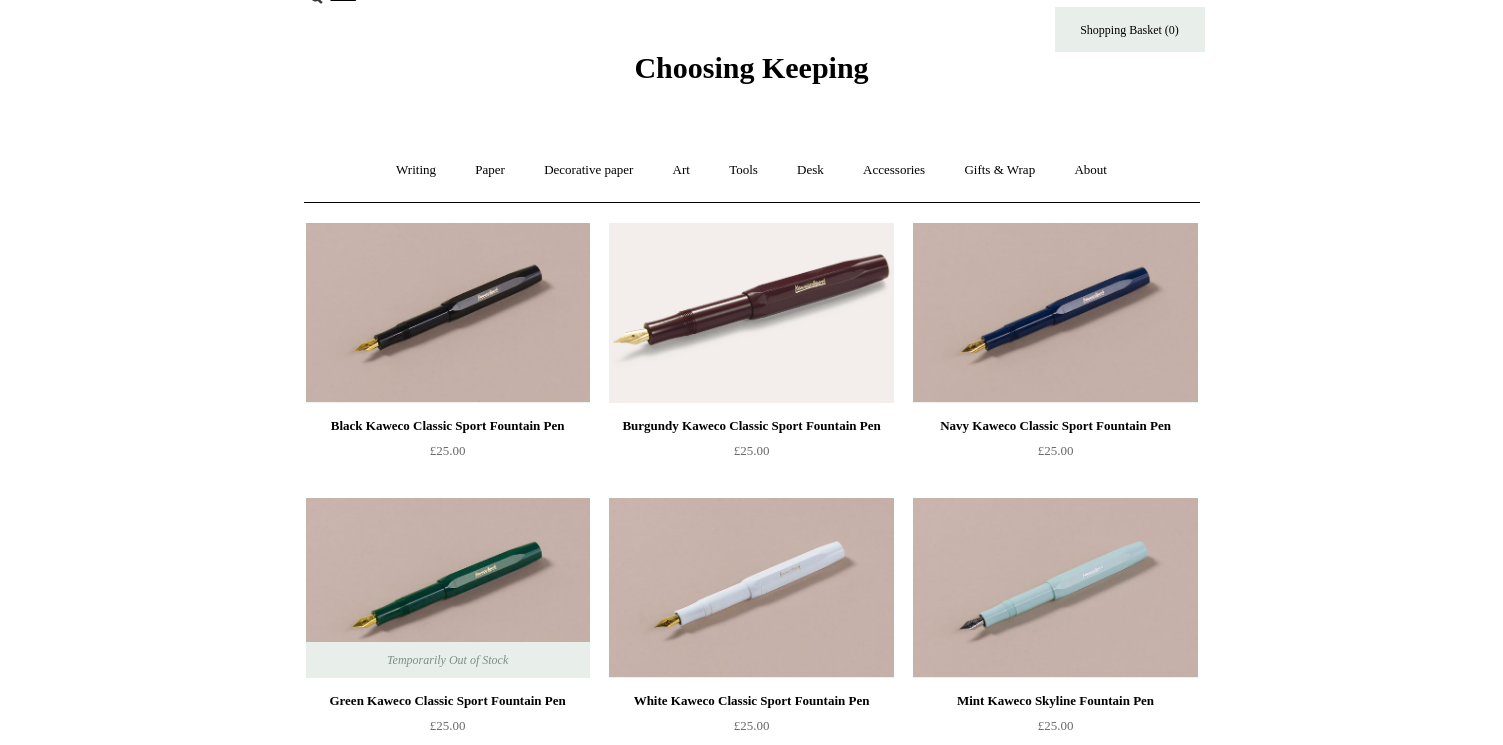 scroll, scrollTop: 39, scrollLeft: 0, axis: vertical 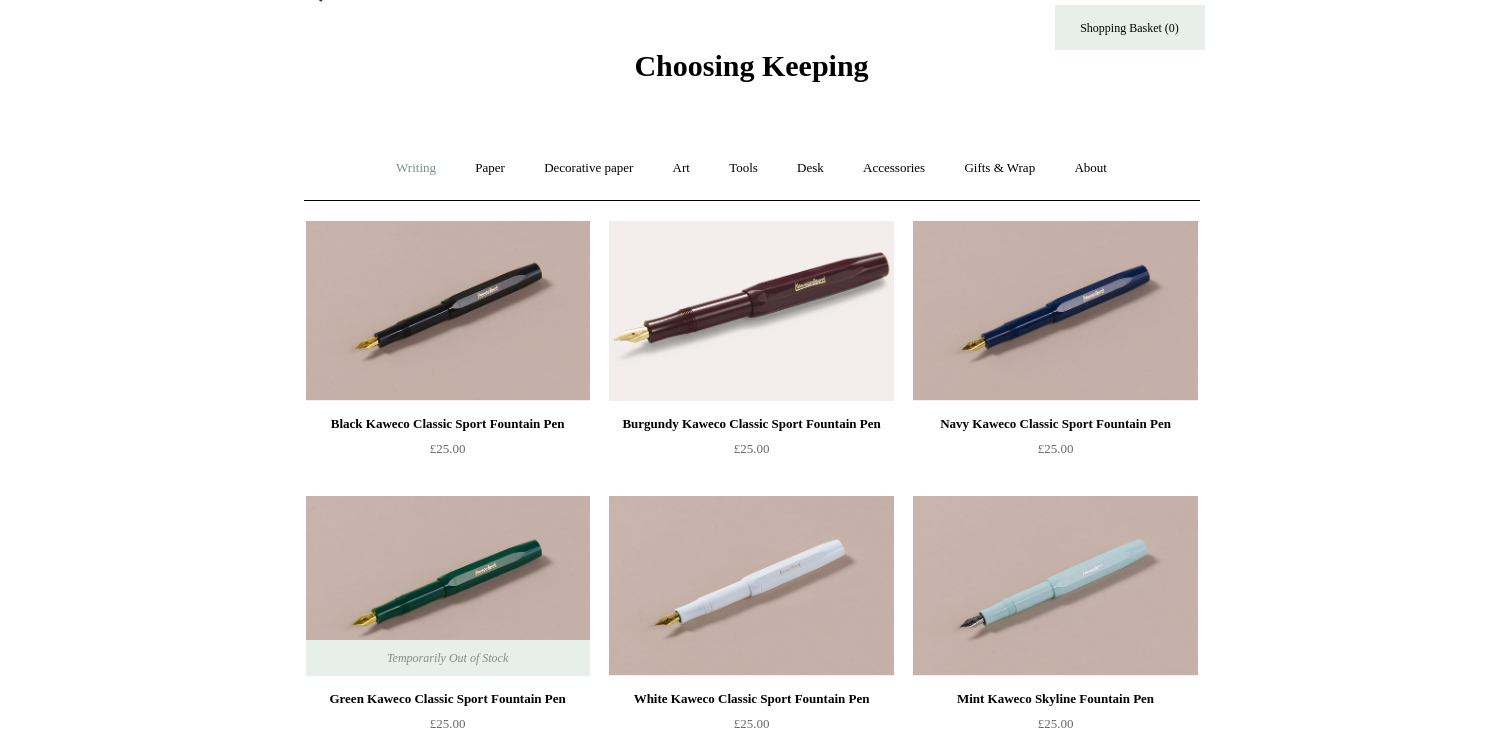 click on "Writing +" at bounding box center [416, 168] 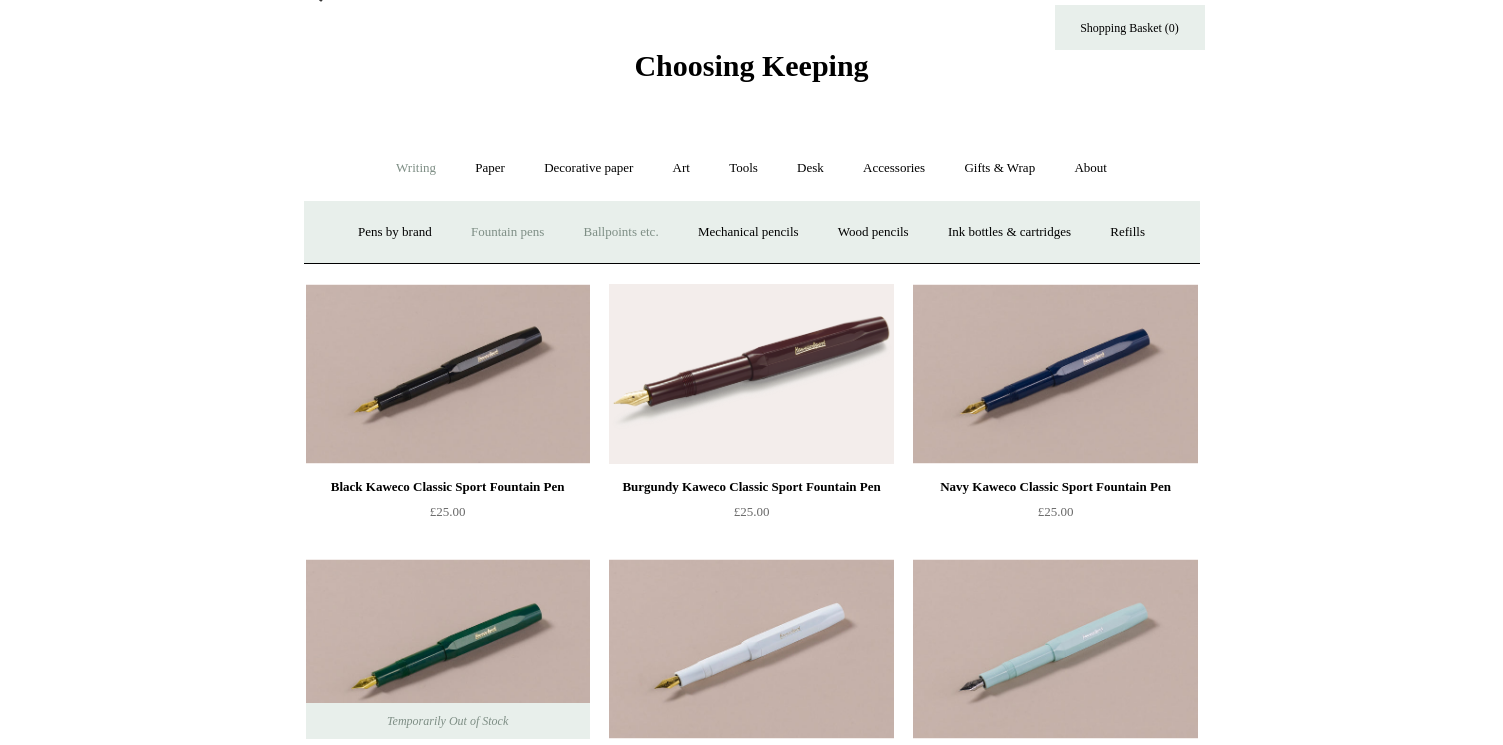 click on "Ballpoints etc. +" at bounding box center (621, 232) 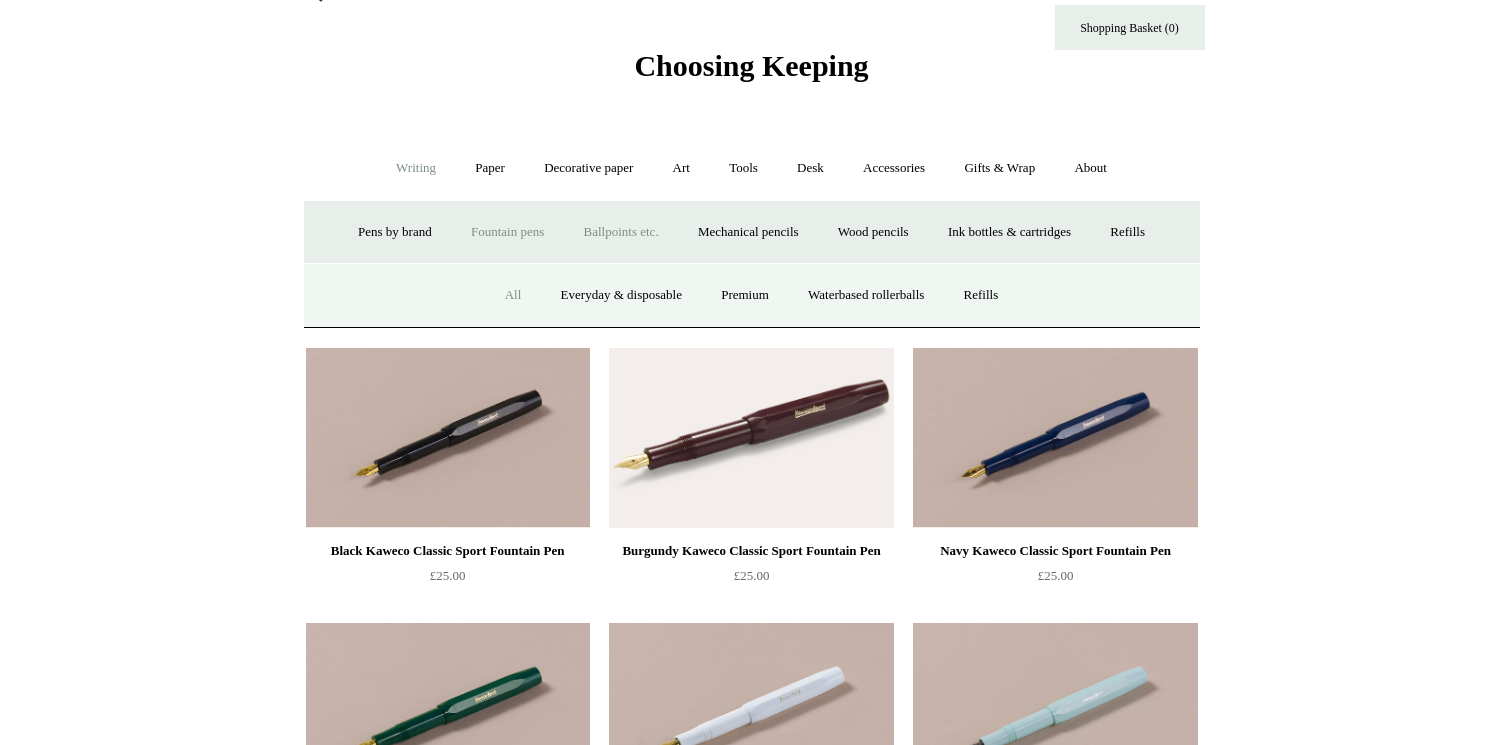 click on "All" at bounding box center (513, 295) 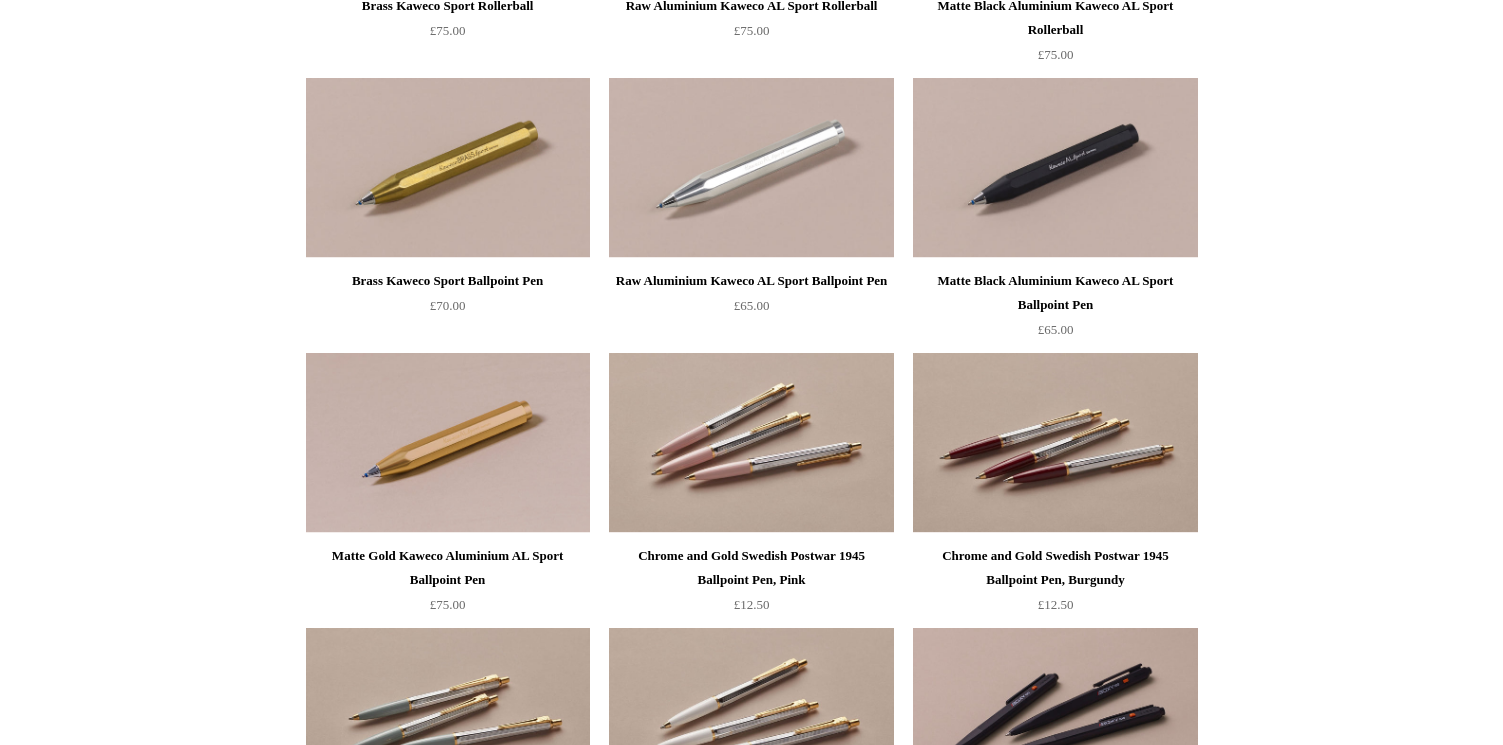 scroll, scrollTop: 2481, scrollLeft: 0, axis: vertical 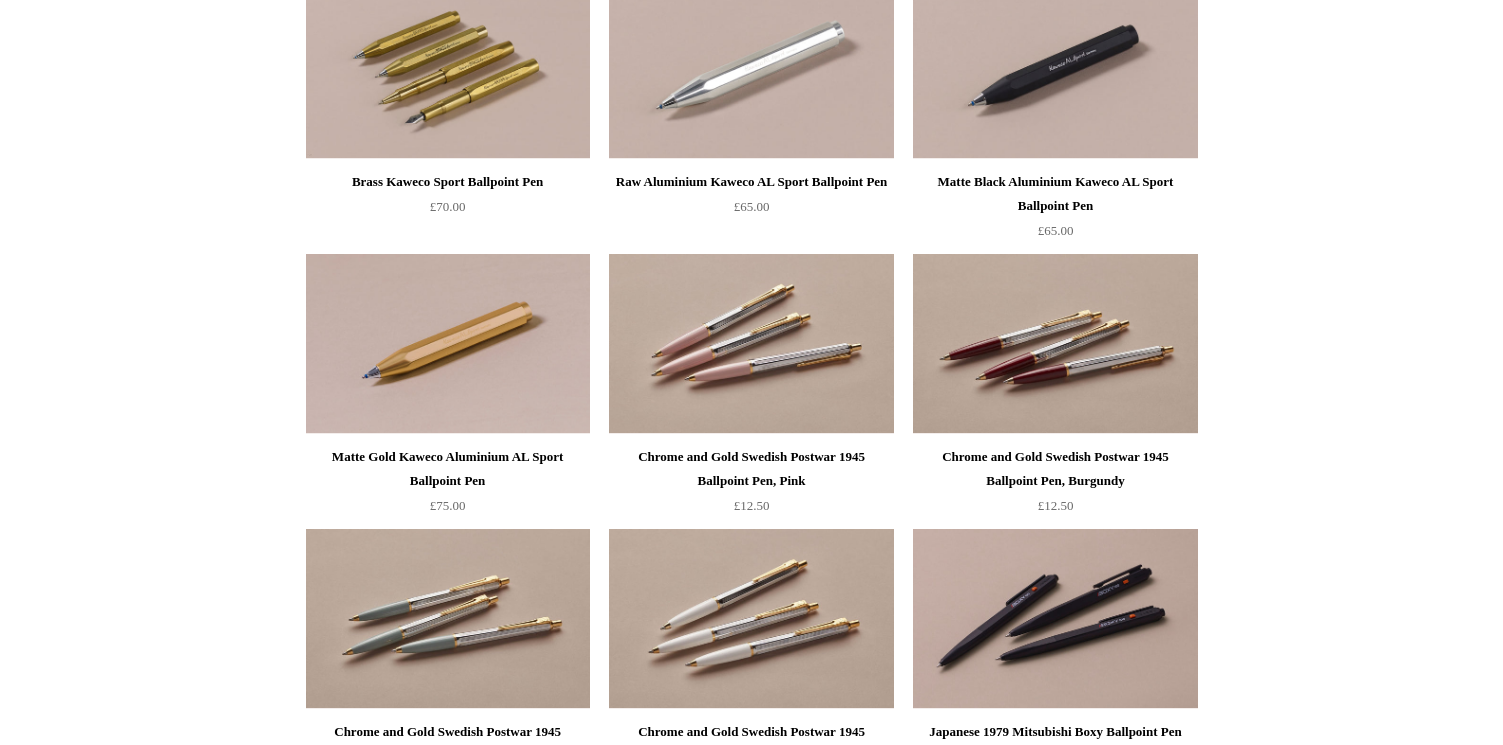 click at bounding box center [448, 69] 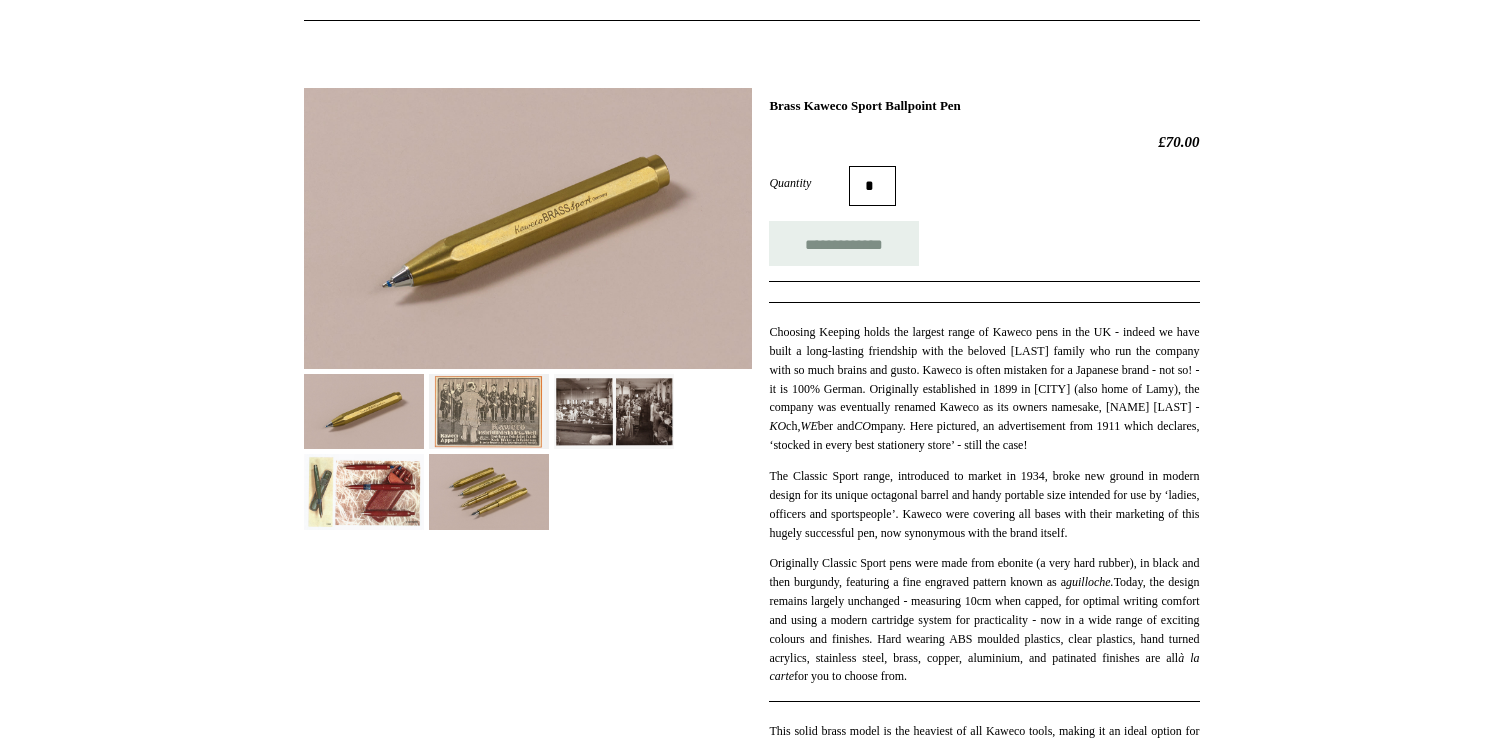 scroll, scrollTop: 336, scrollLeft: 0, axis: vertical 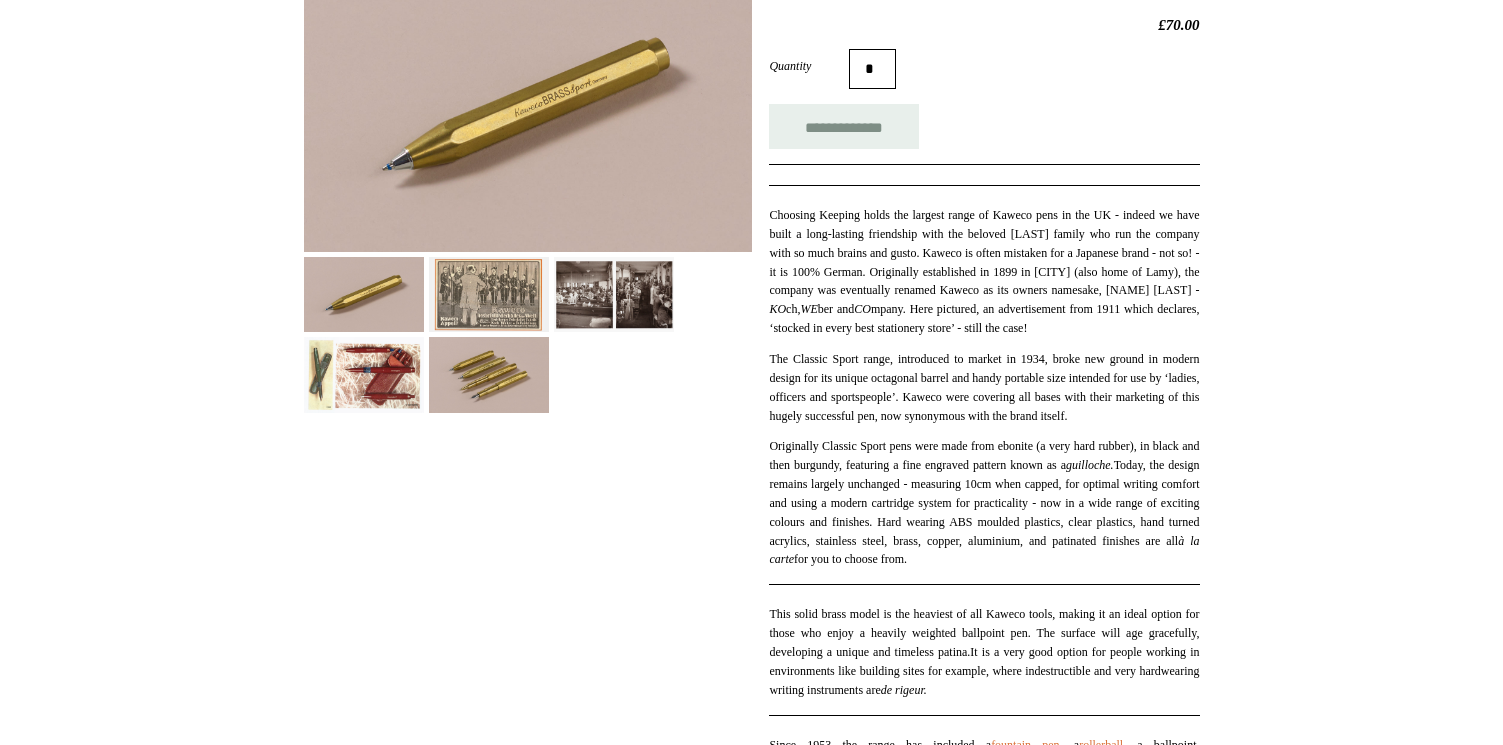 click at bounding box center [489, 374] 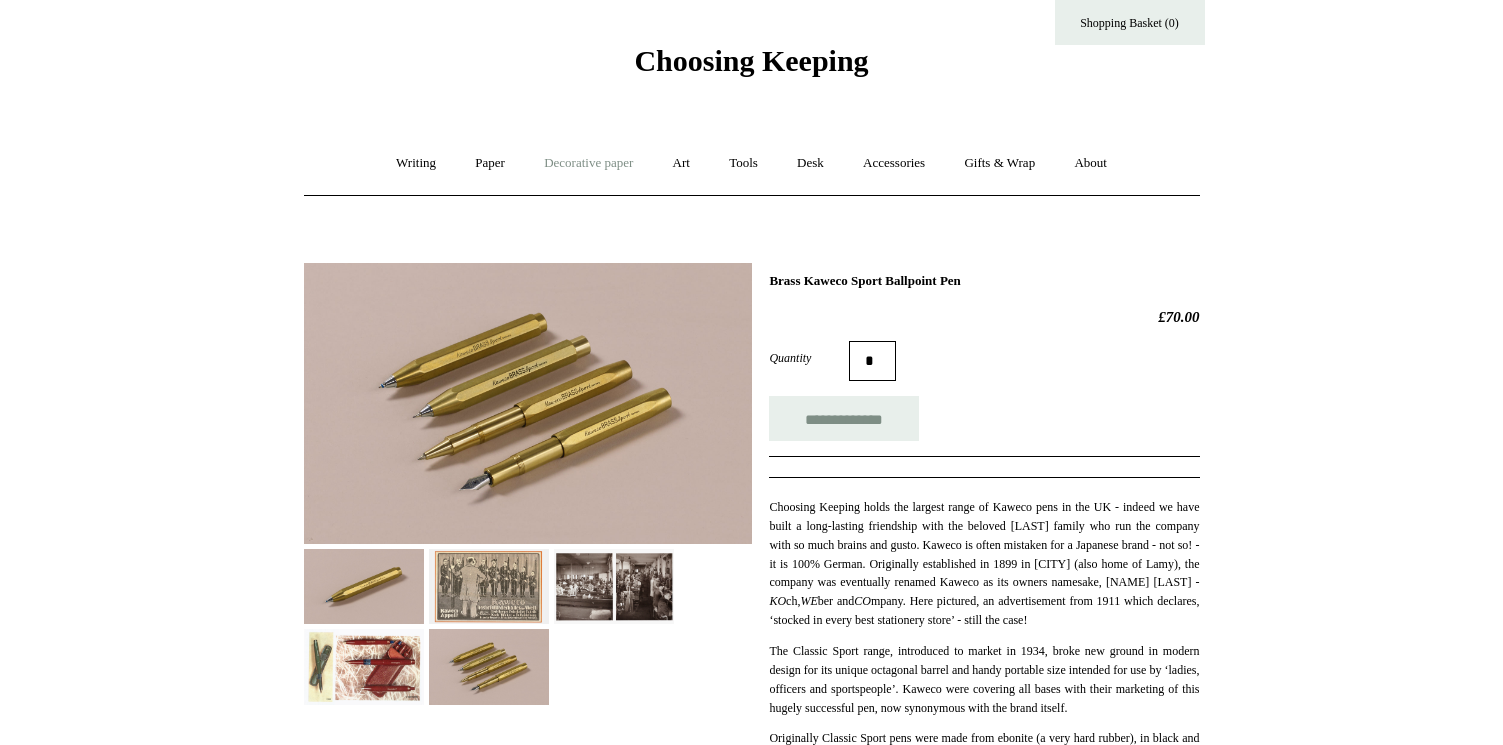 scroll, scrollTop: 0, scrollLeft: 0, axis: both 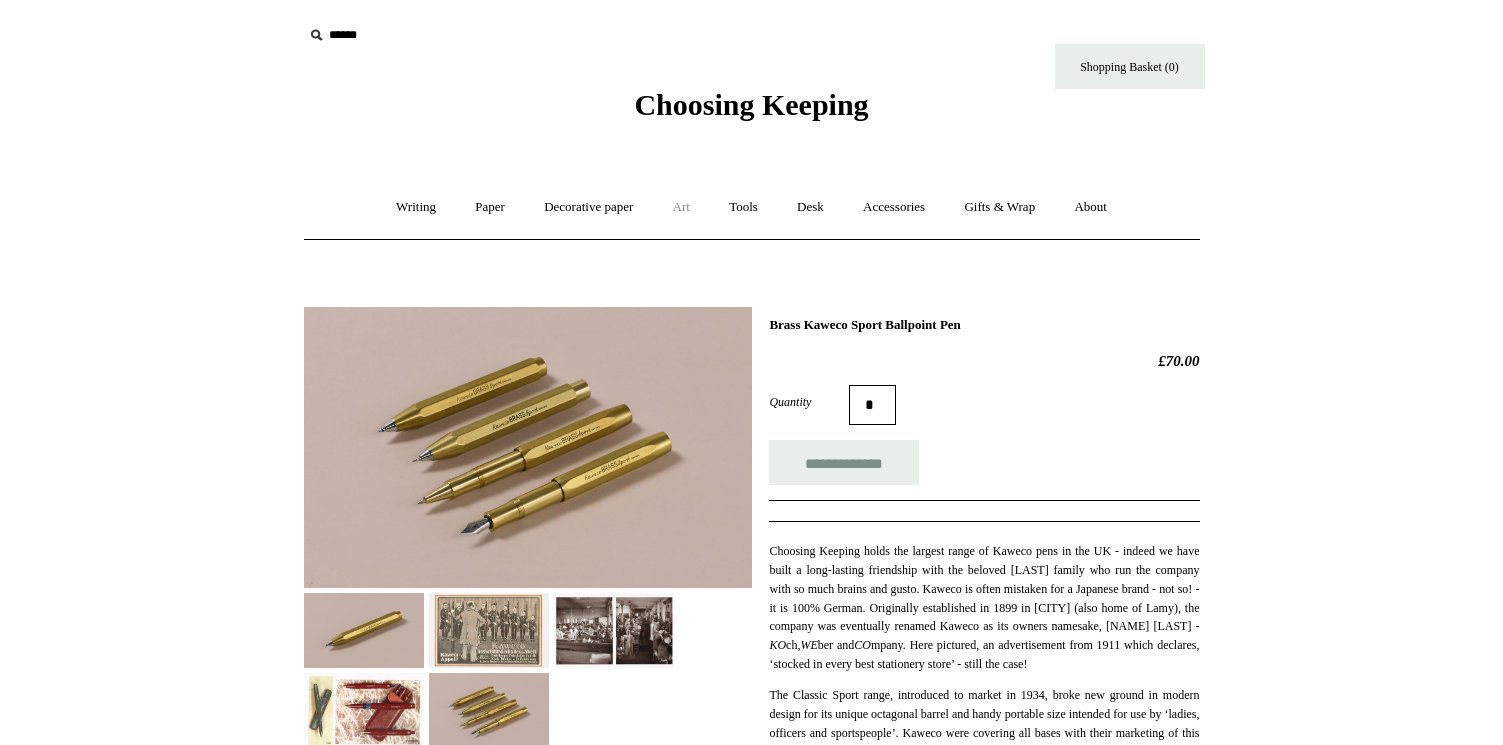 click on "Art +" at bounding box center [681, 207] 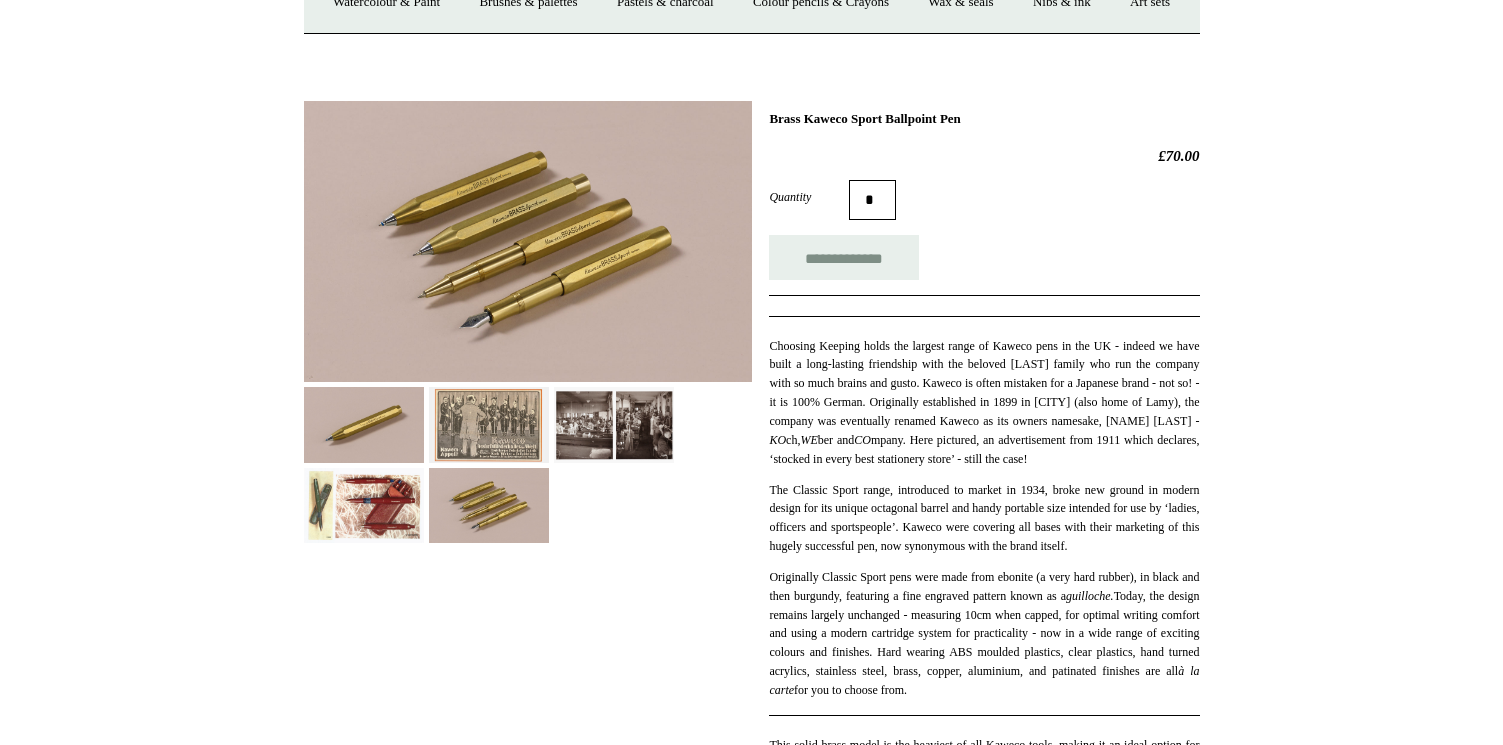 scroll, scrollTop: 268, scrollLeft: 0, axis: vertical 